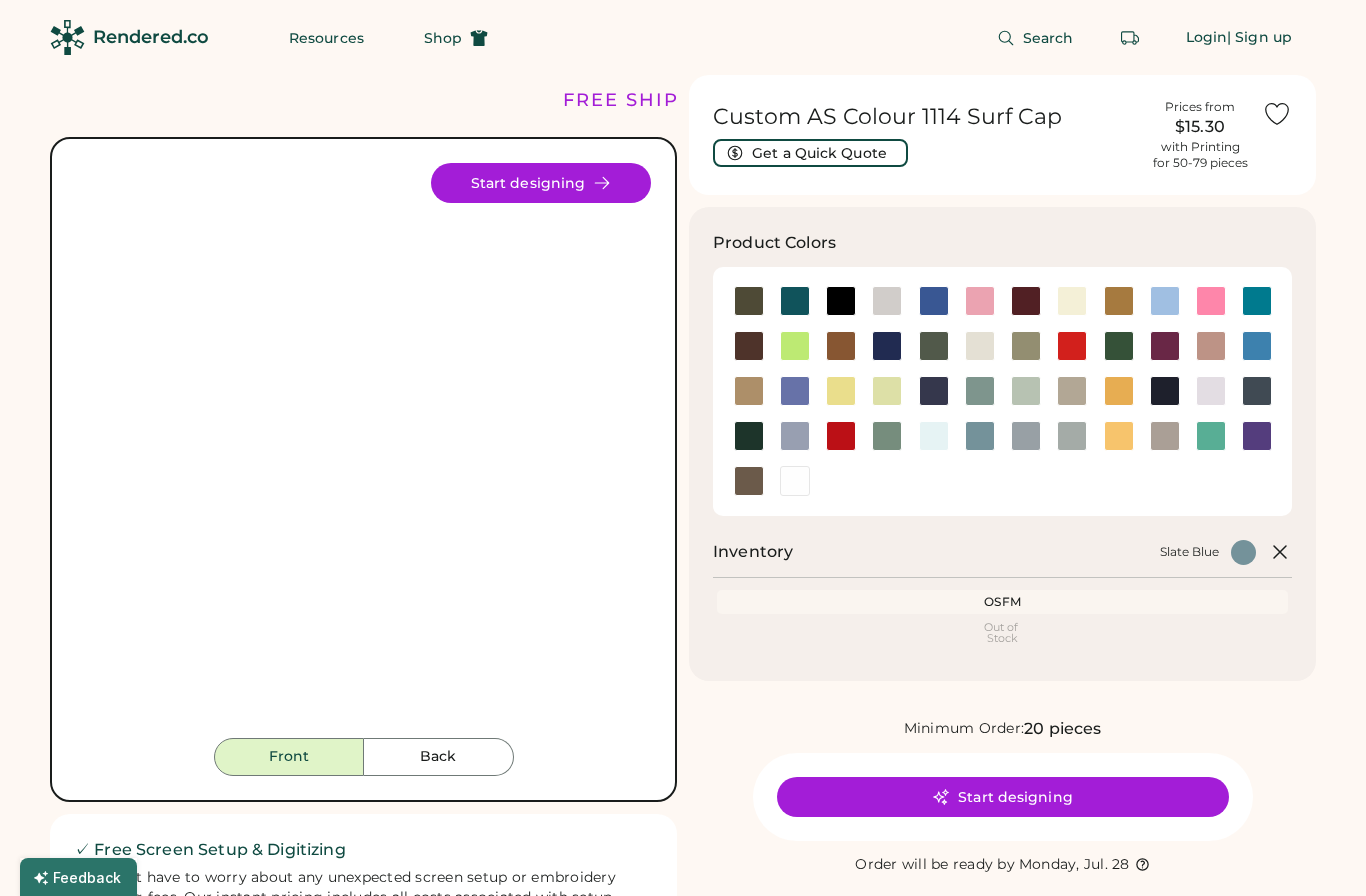 scroll, scrollTop: 0, scrollLeft: 0, axis: both 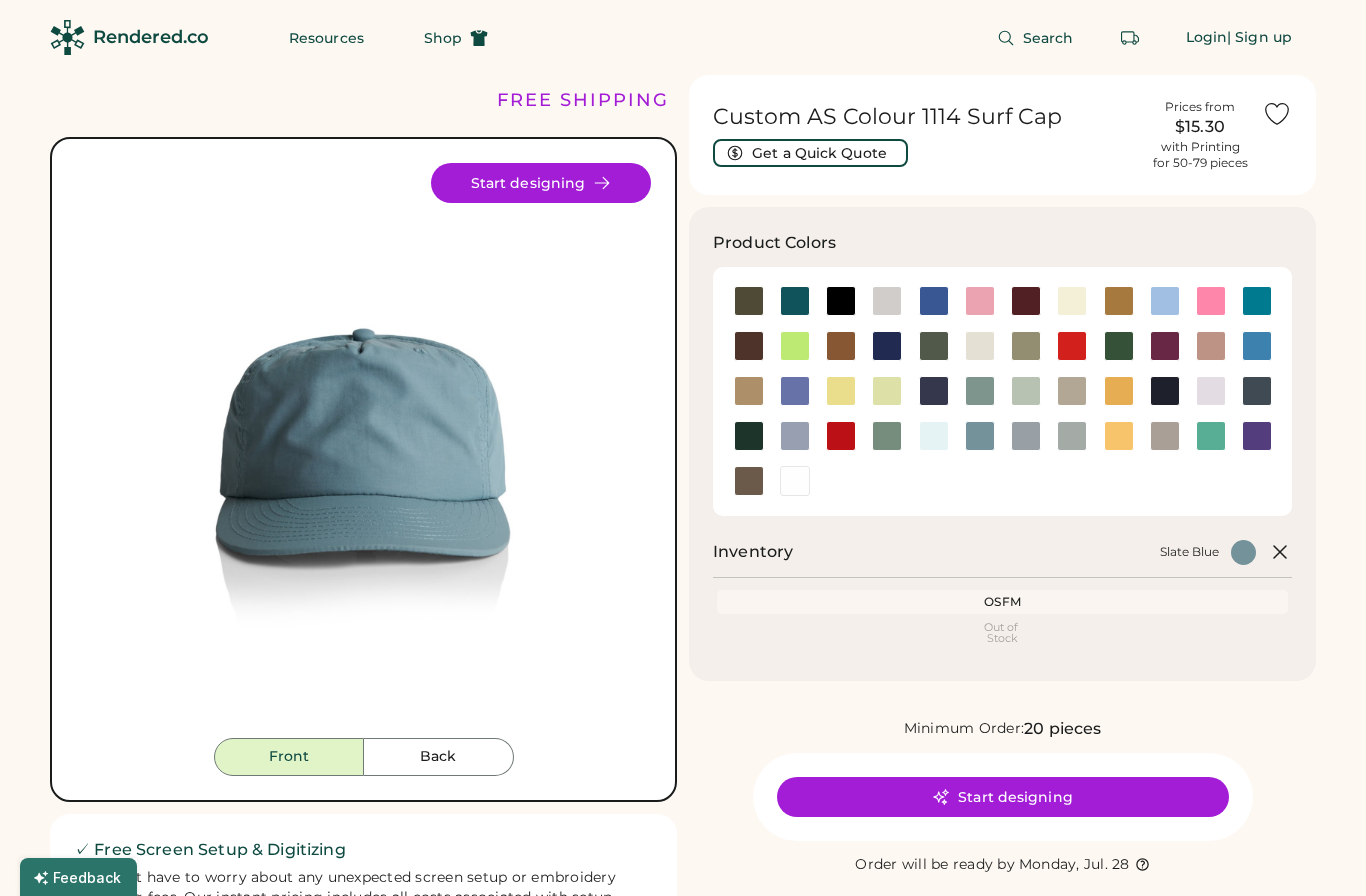 click on "Back" at bounding box center [439, 757] 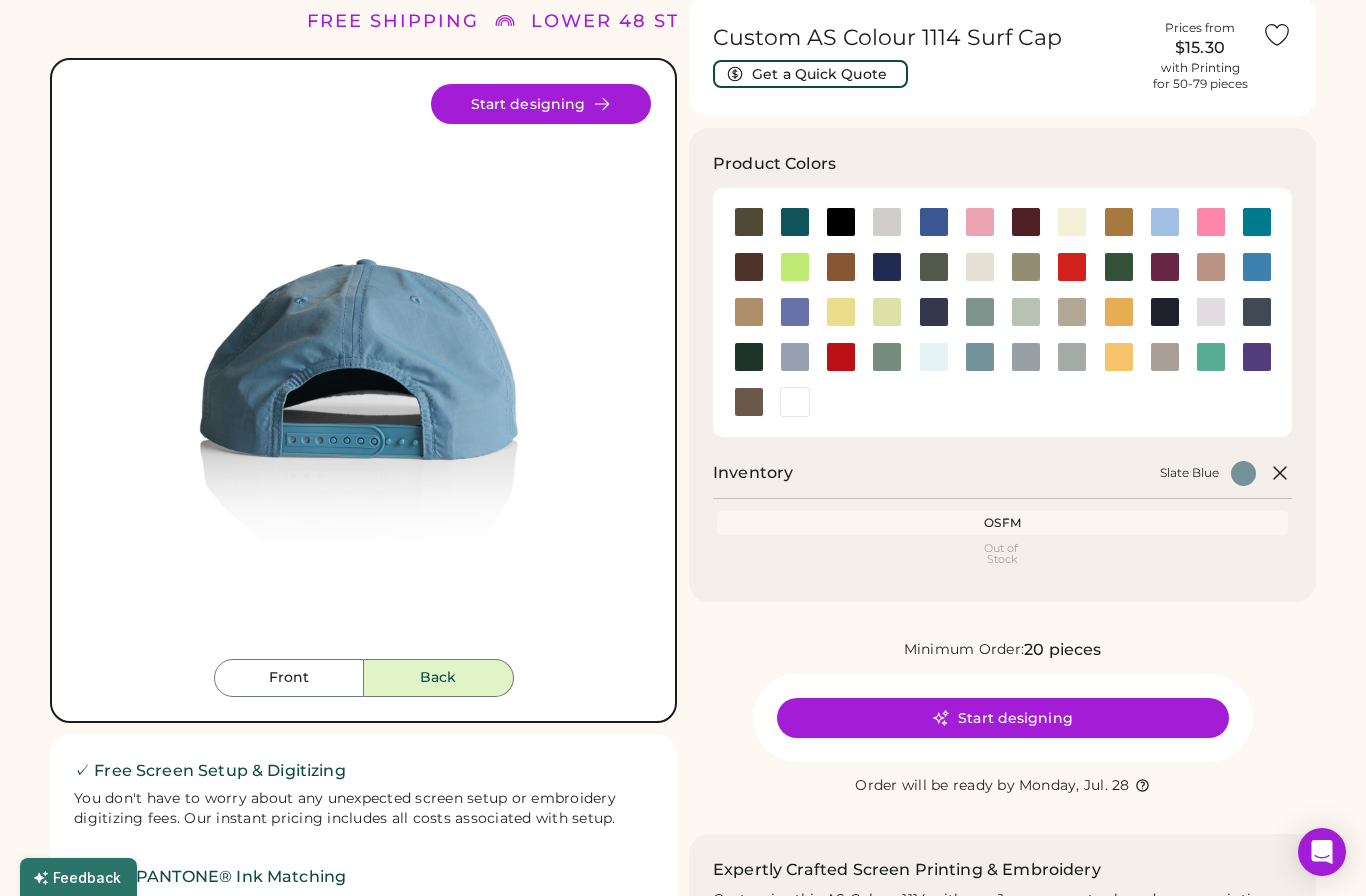 scroll, scrollTop: 62, scrollLeft: 0, axis: vertical 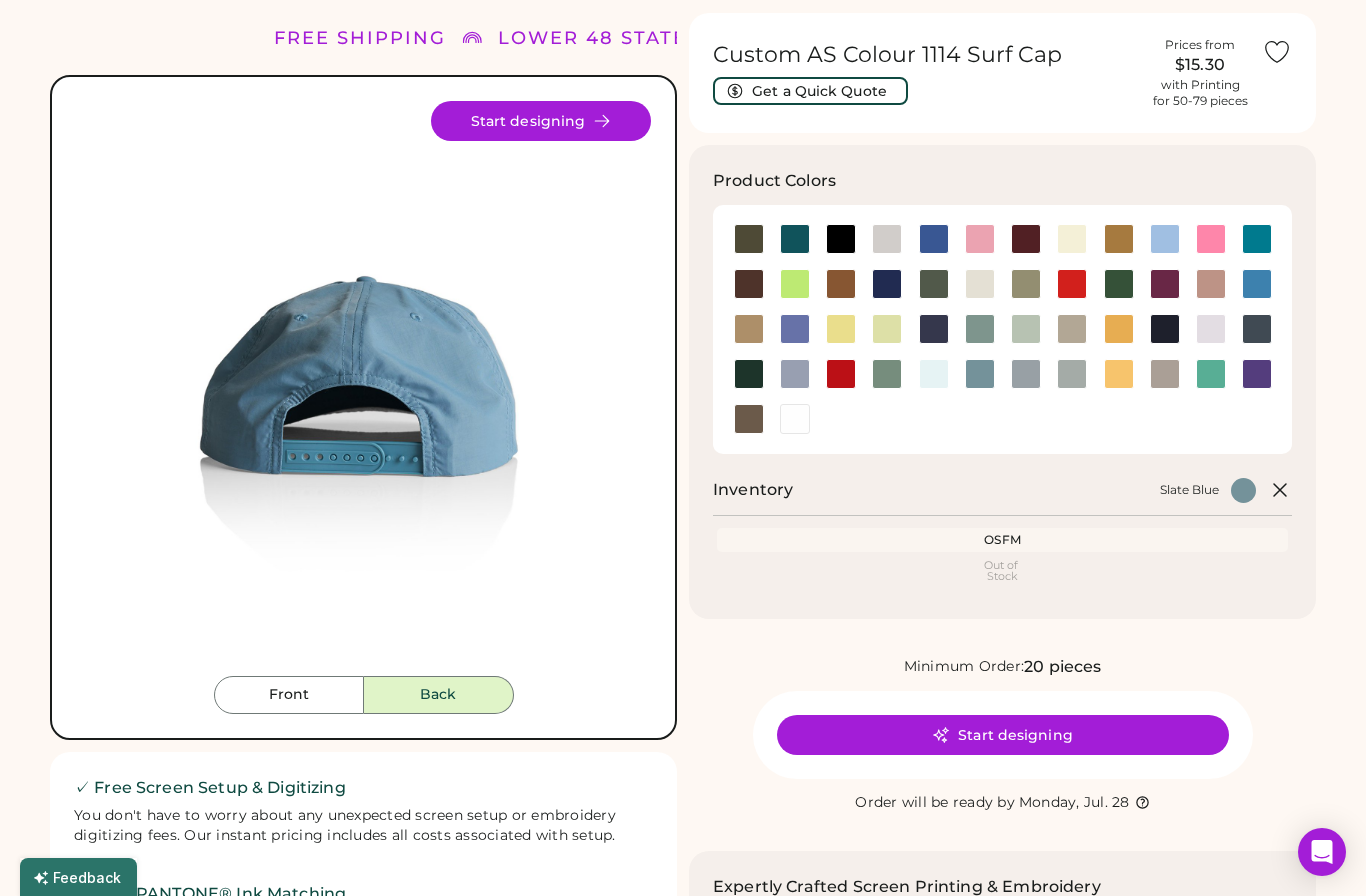 click on "Front" at bounding box center [289, 695] 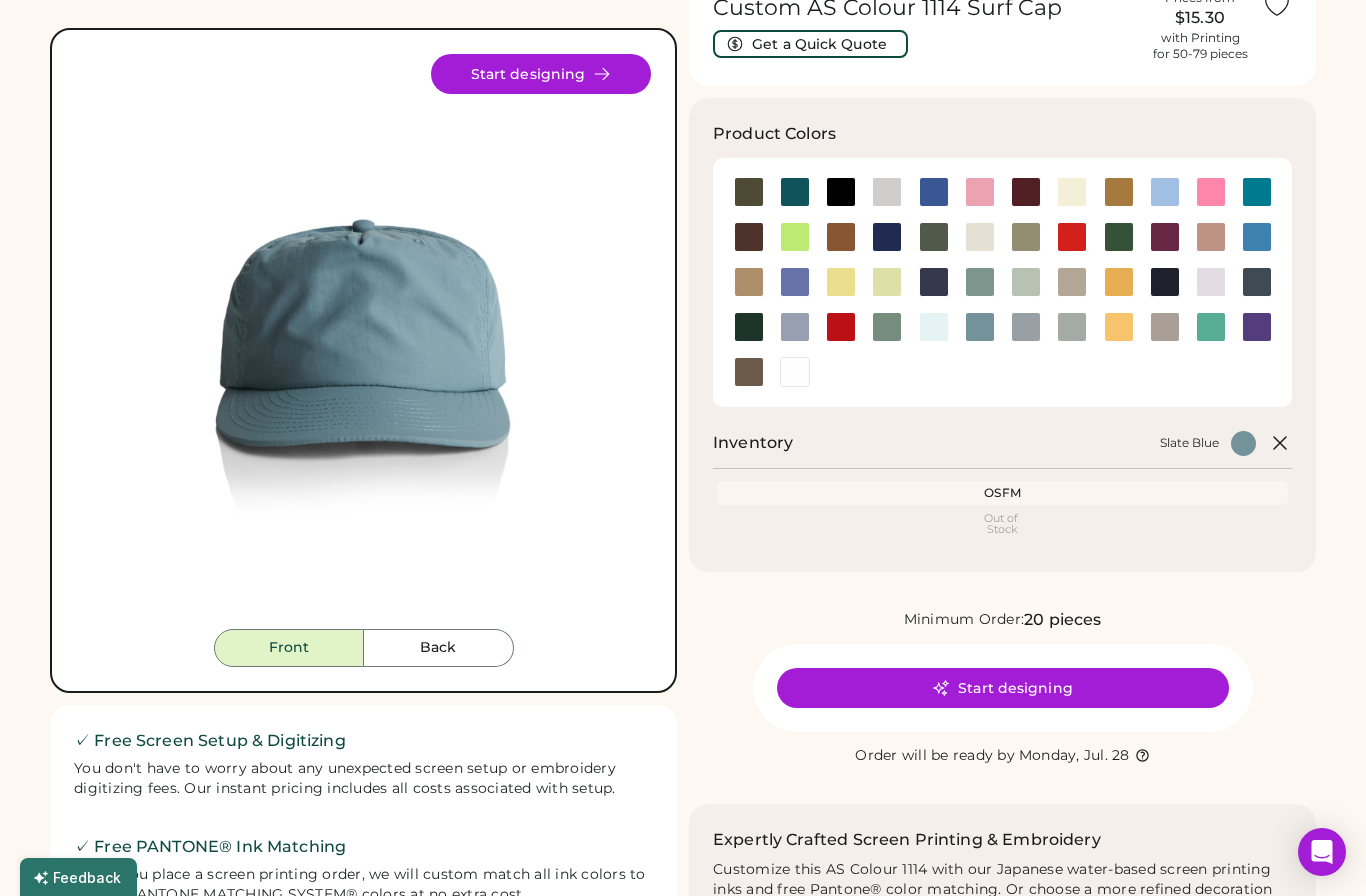 scroll, scrollTop: 85, scrollLeft: 0, axis: vertical 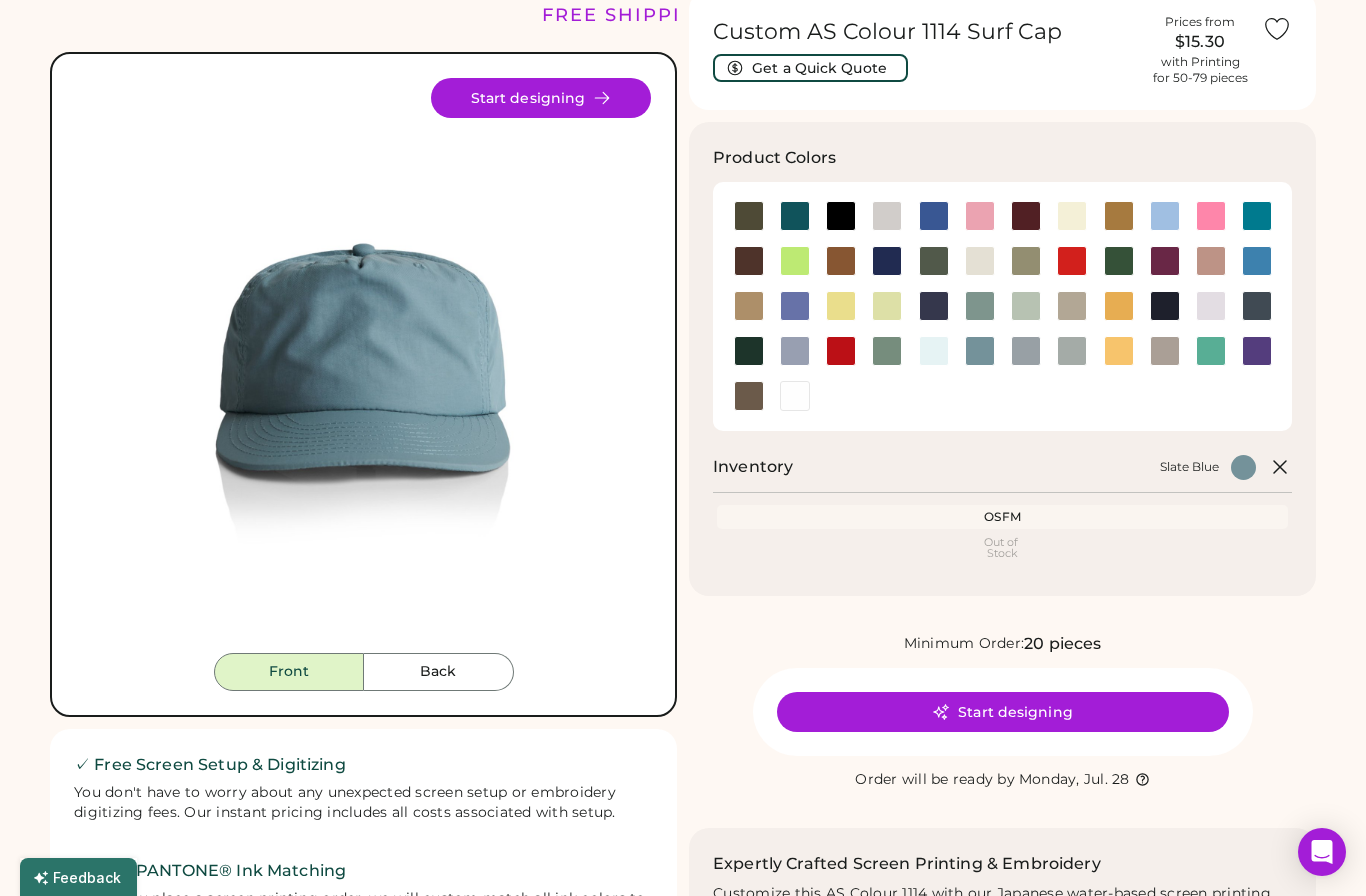click on "Start designing" at bounding box center (541, 98) 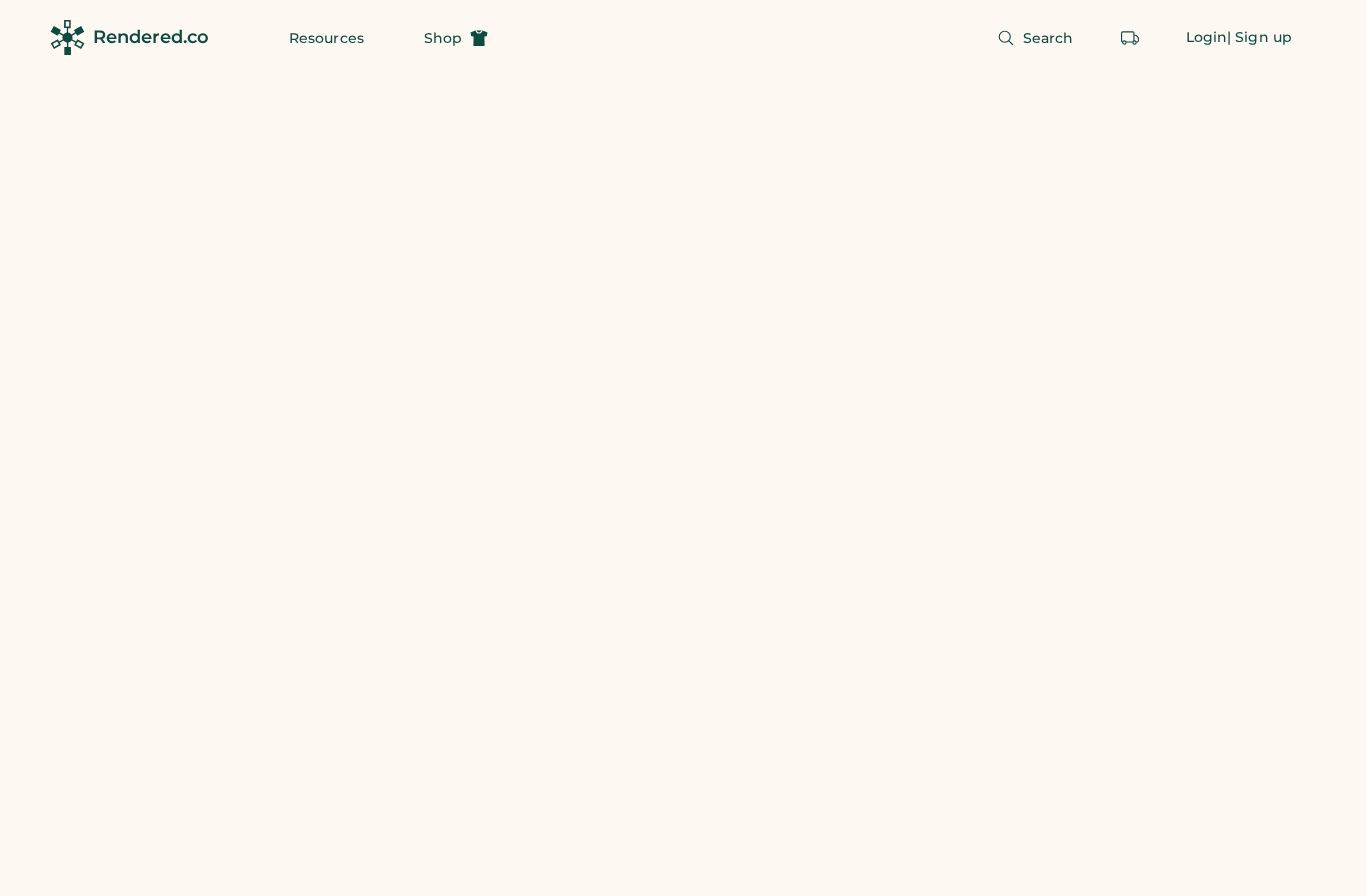 scroll, scrollTop: 0, scrollLeft: 0, axis: both 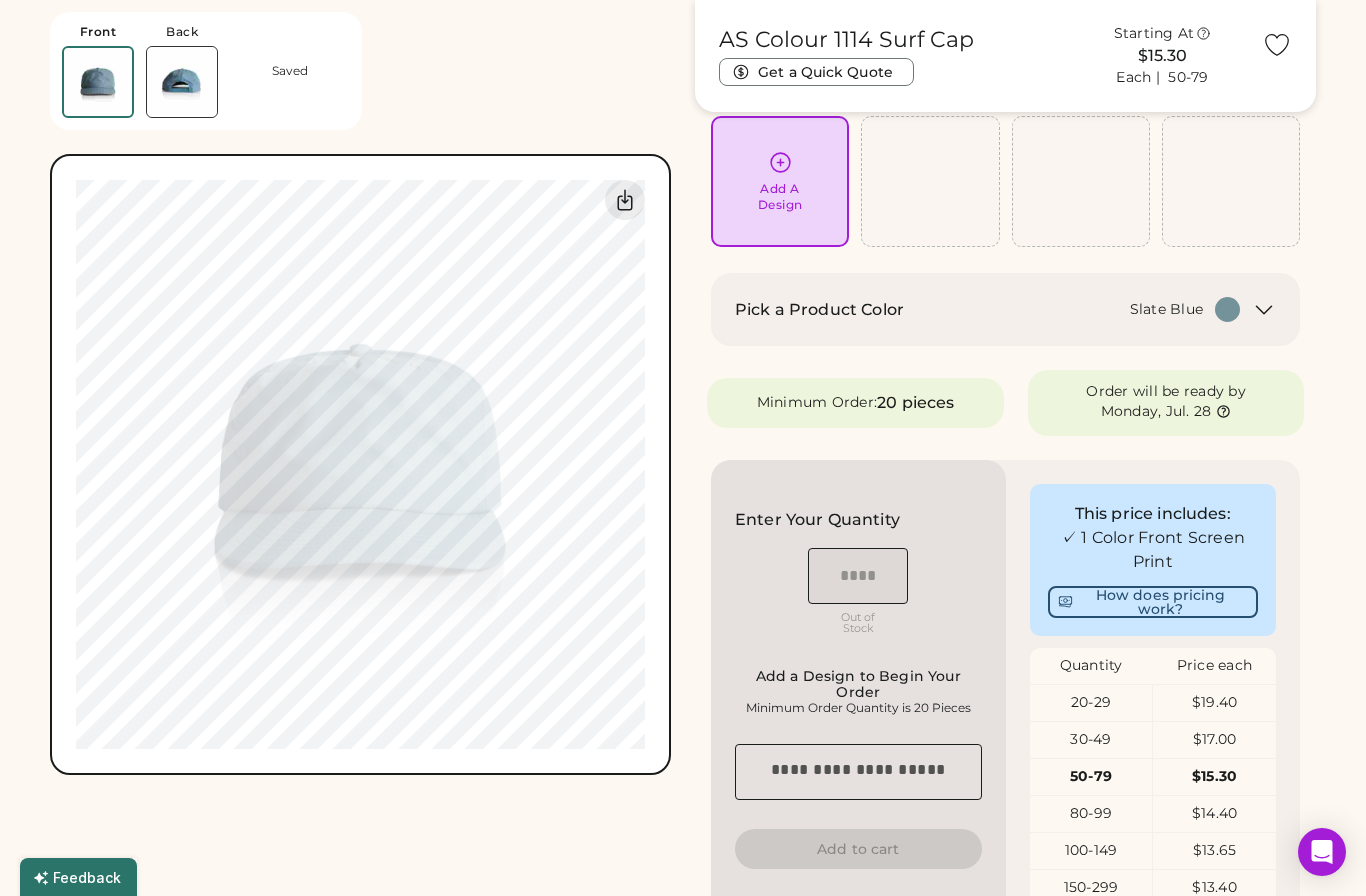 click on "Add A
Design" at bounding box center [780, 181] 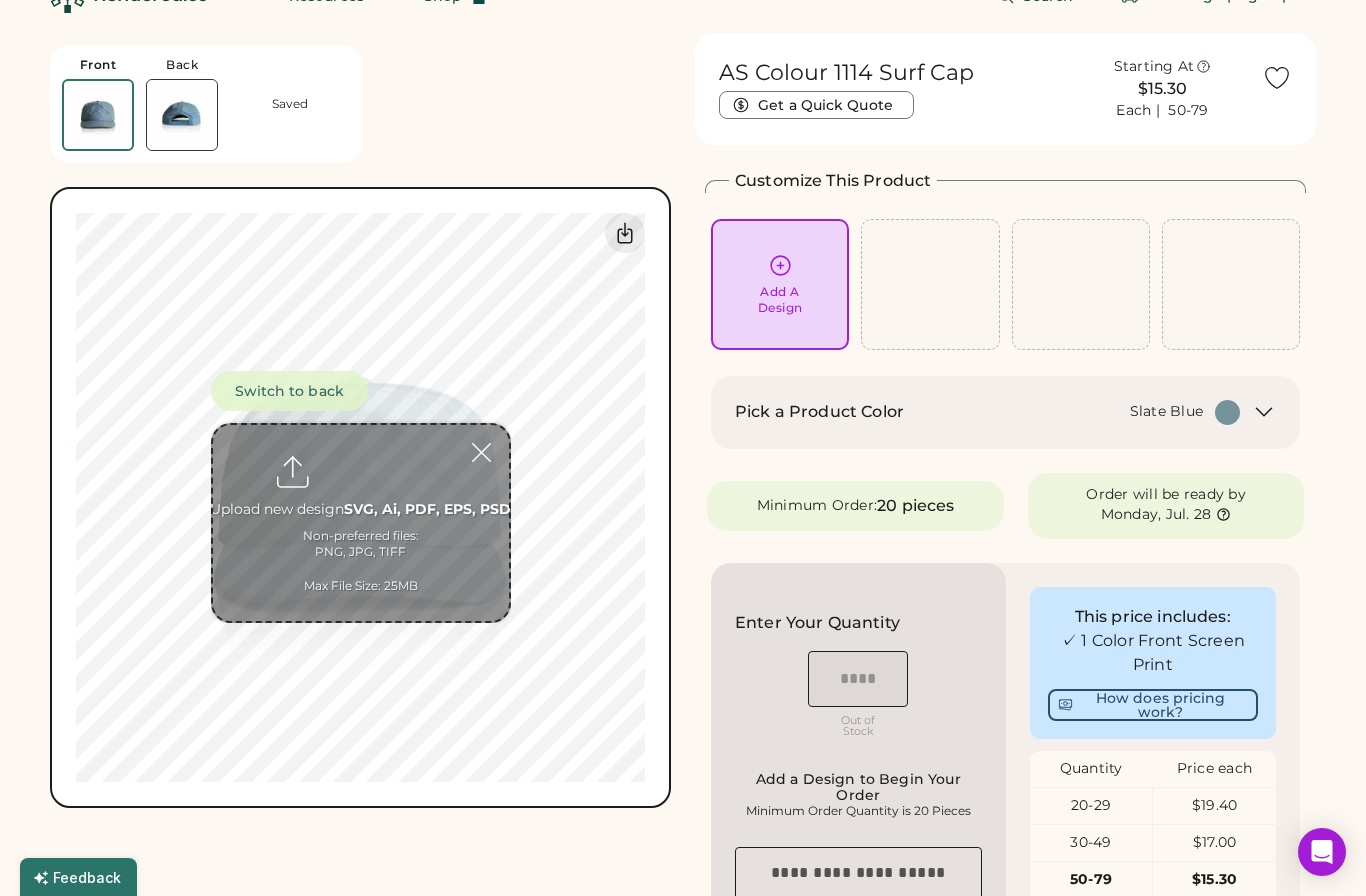 scroll, scrollTop: 21, scrollLeft: 0, axis: vertical 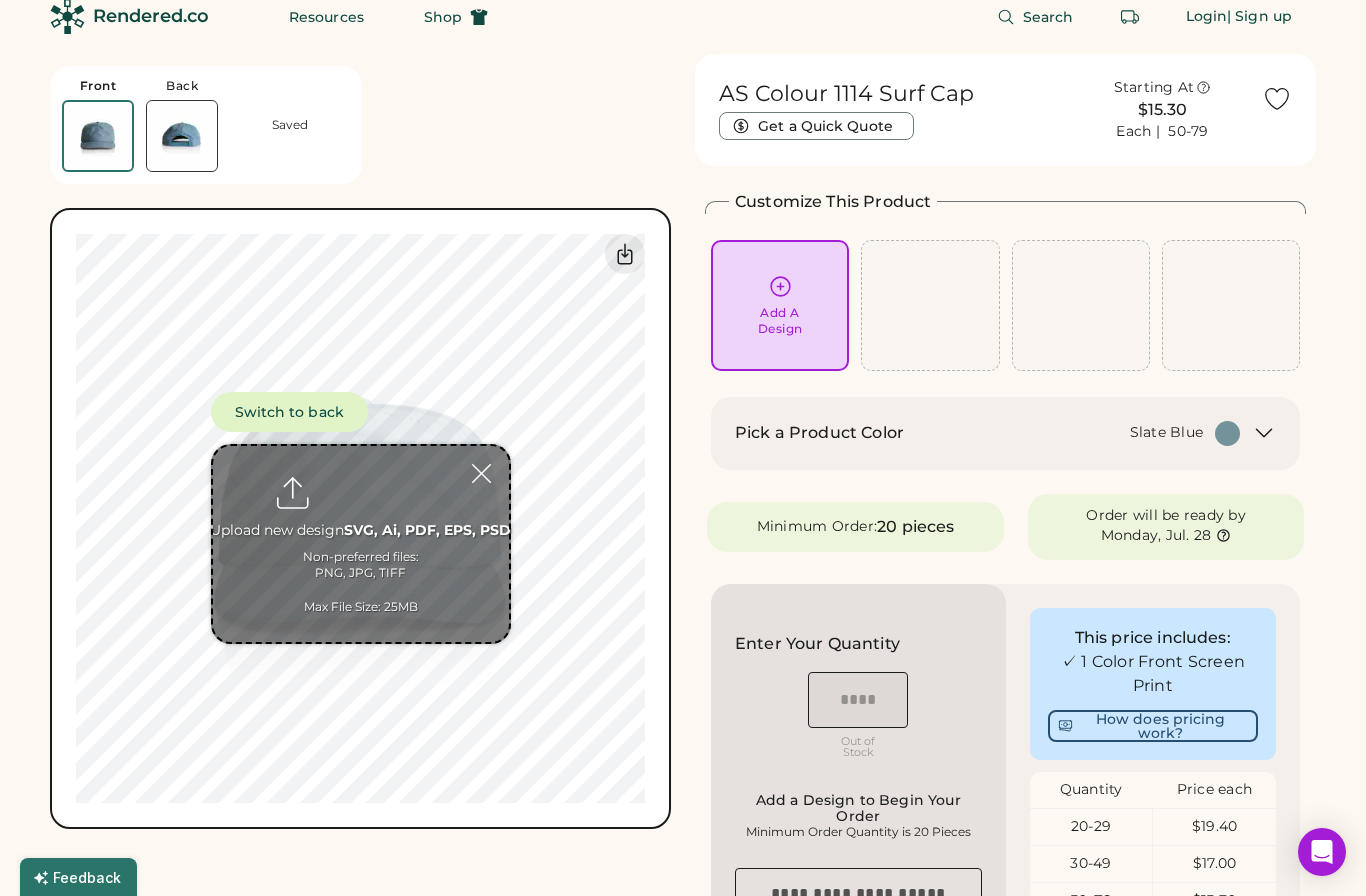 click on "Add A
Design" at bounding box center (780, 305) 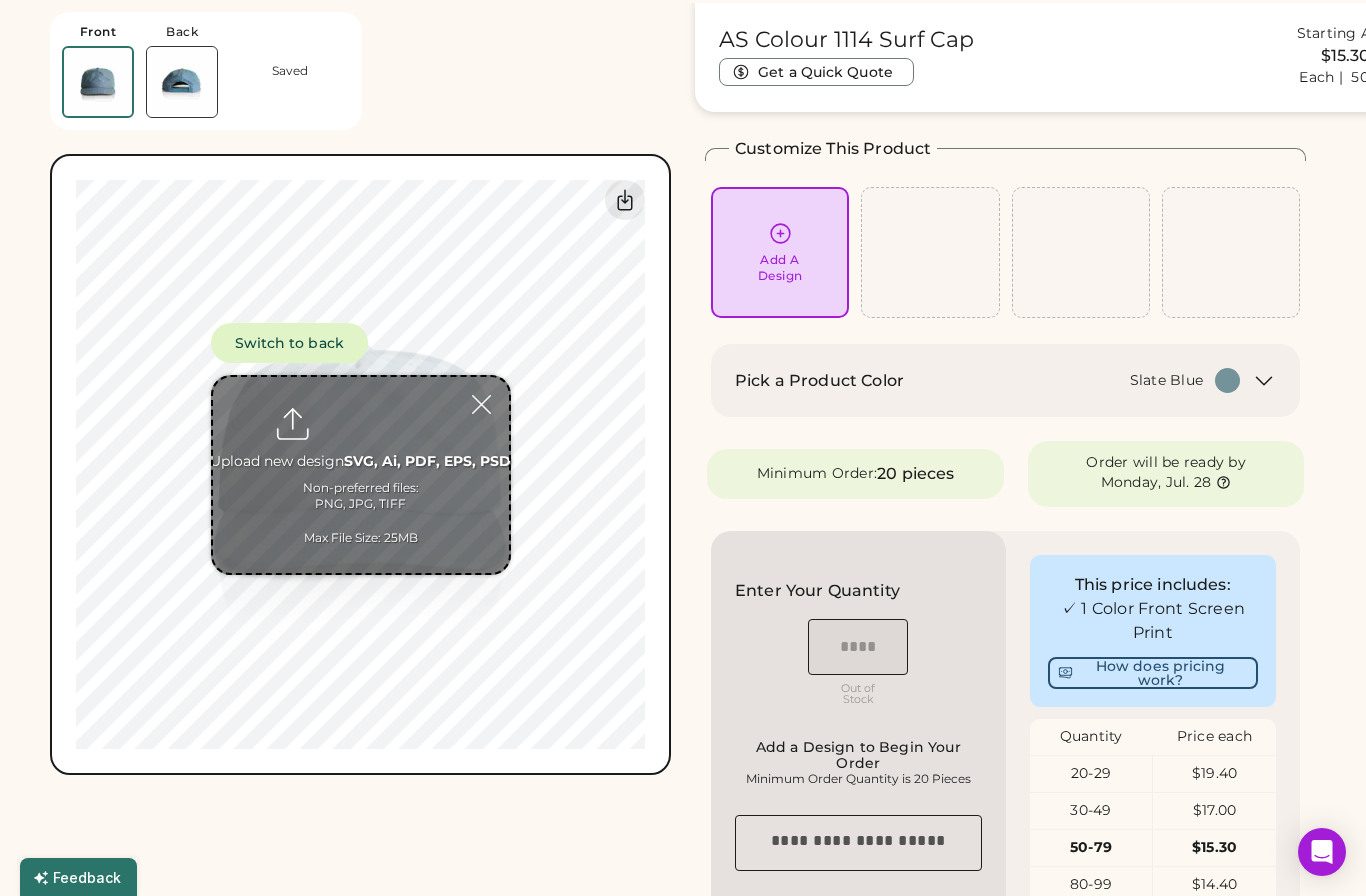 scroll, scrollTop: 75, scrollLeft: 0, axis: vertical 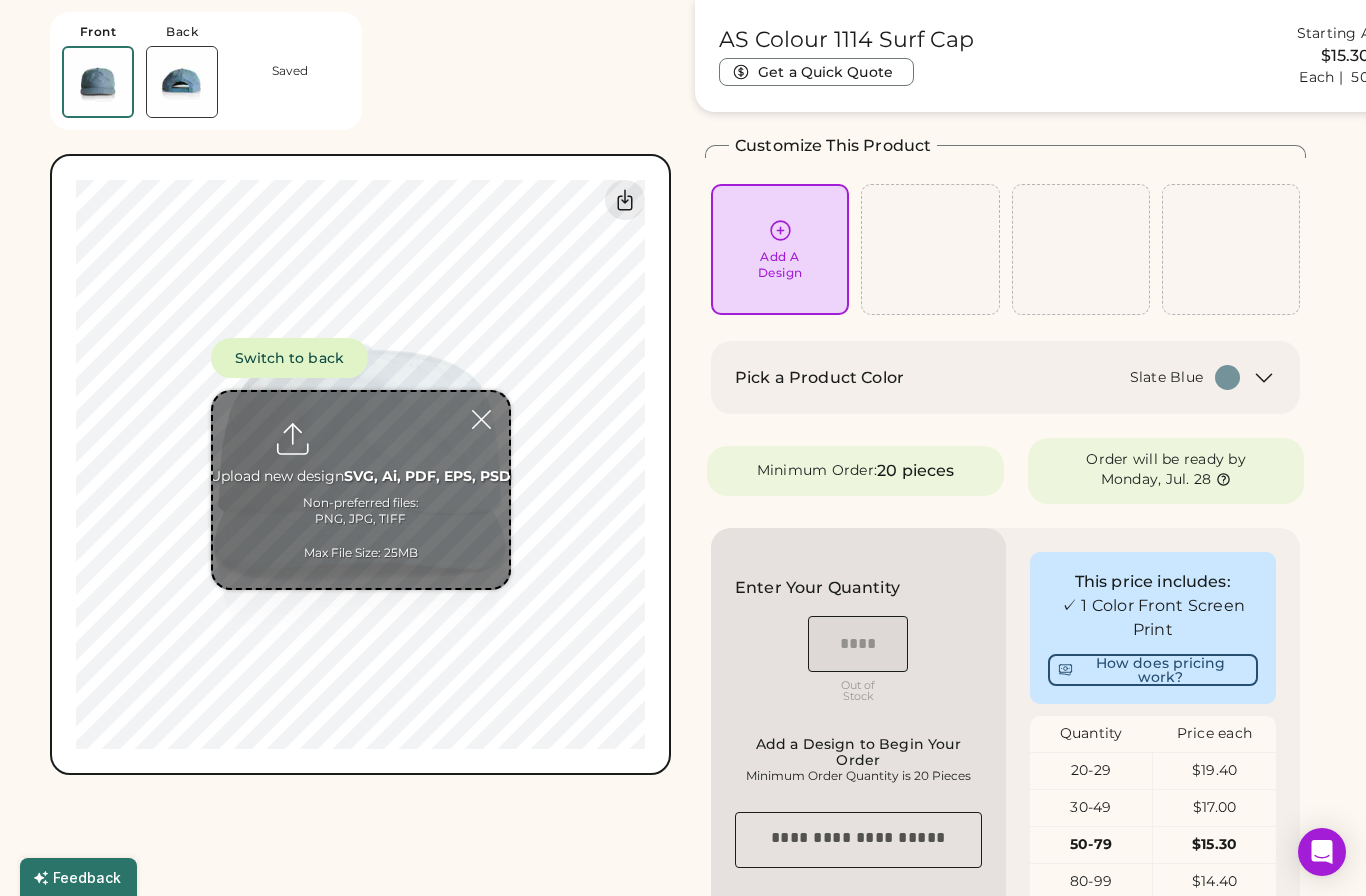click at bounding box center [361, 490] 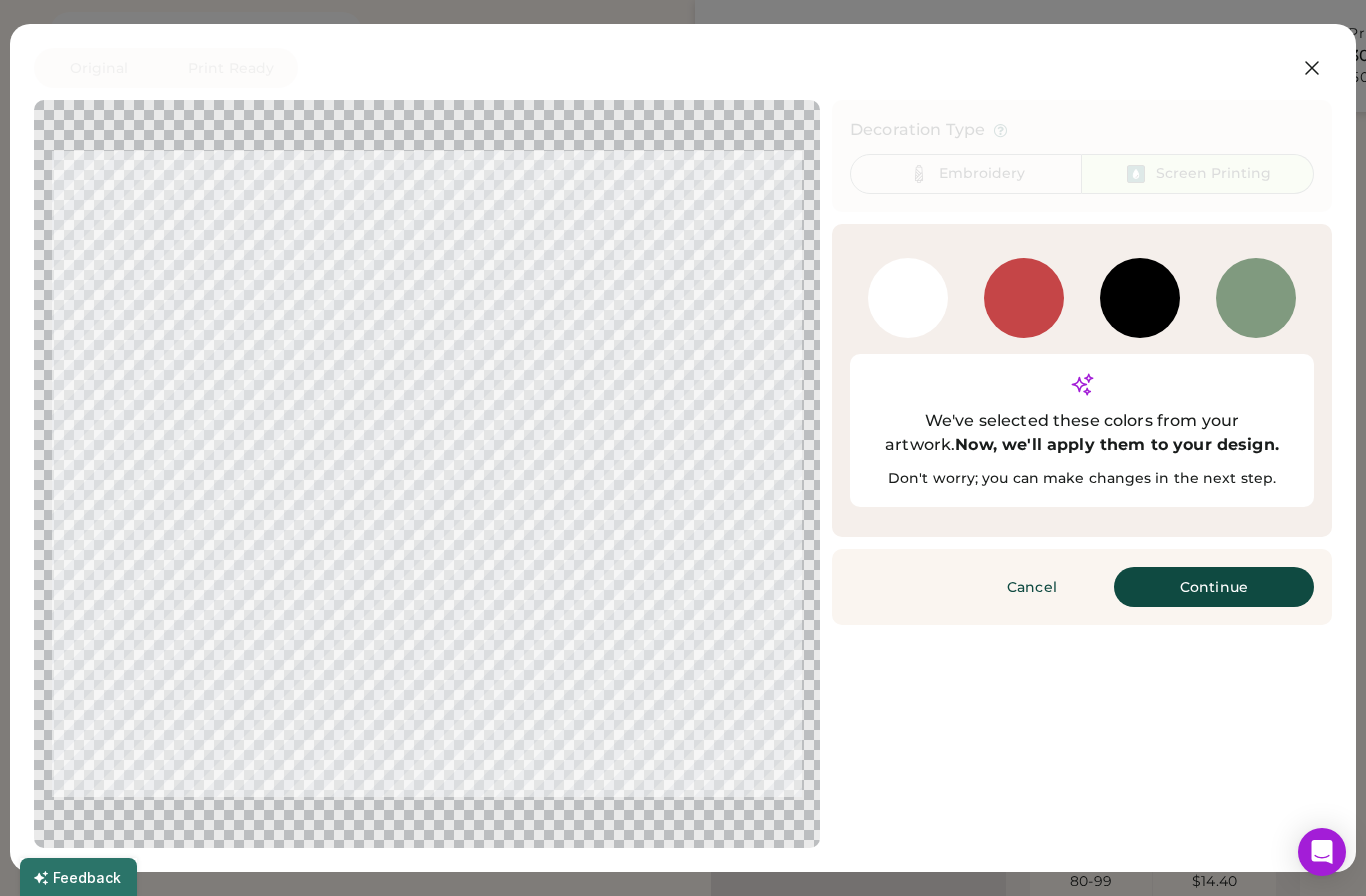 click on "Continue" at bounding box center [1214, 587] 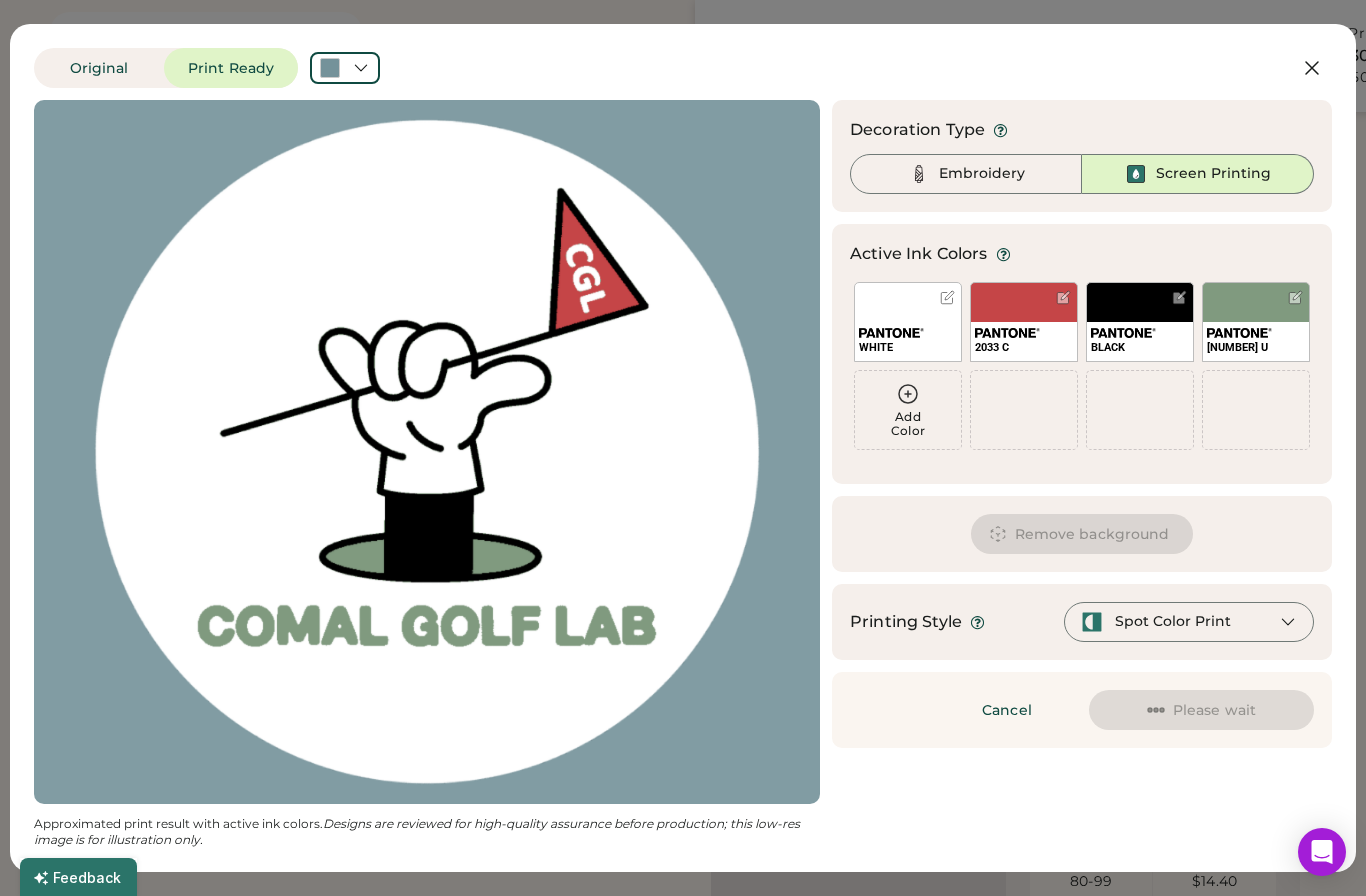 click at bounding box center (427, 452) 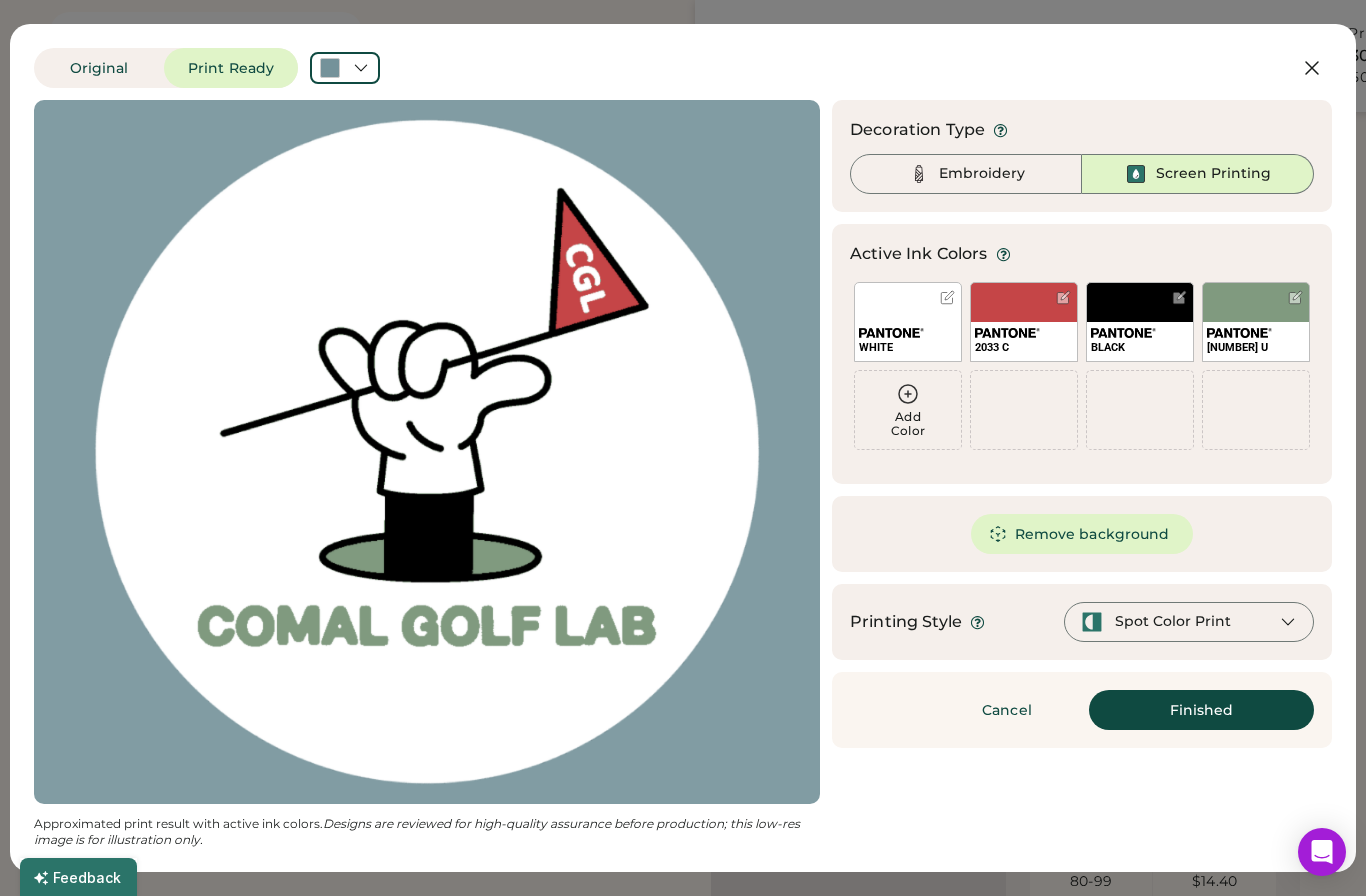 click on "Remove background" at bounding box center [1082, 534] 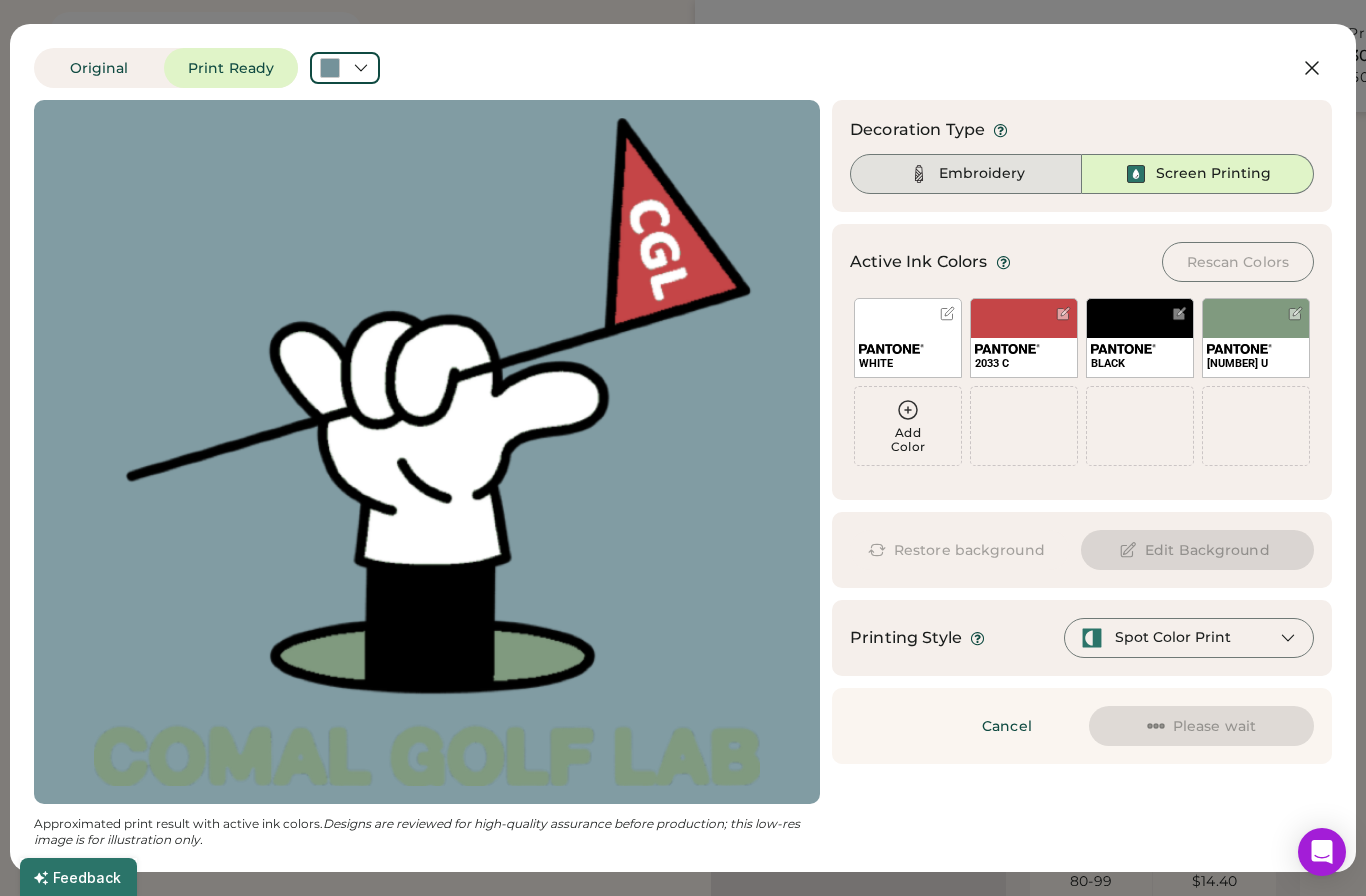 click on "Embroidery" at bounding box center (982, 174) 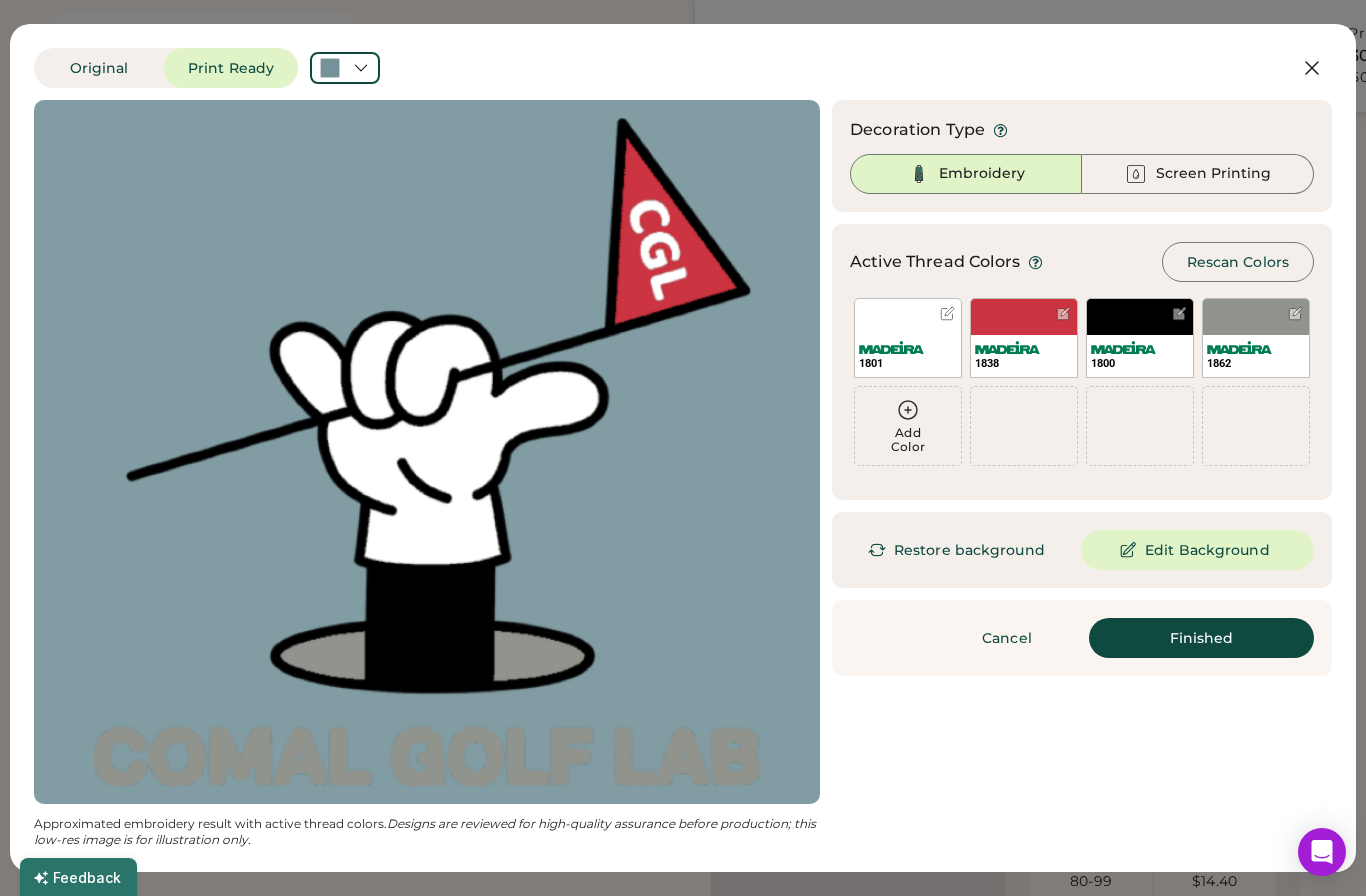 click on "Rescan Colors" at bounding box center [1238, 262] 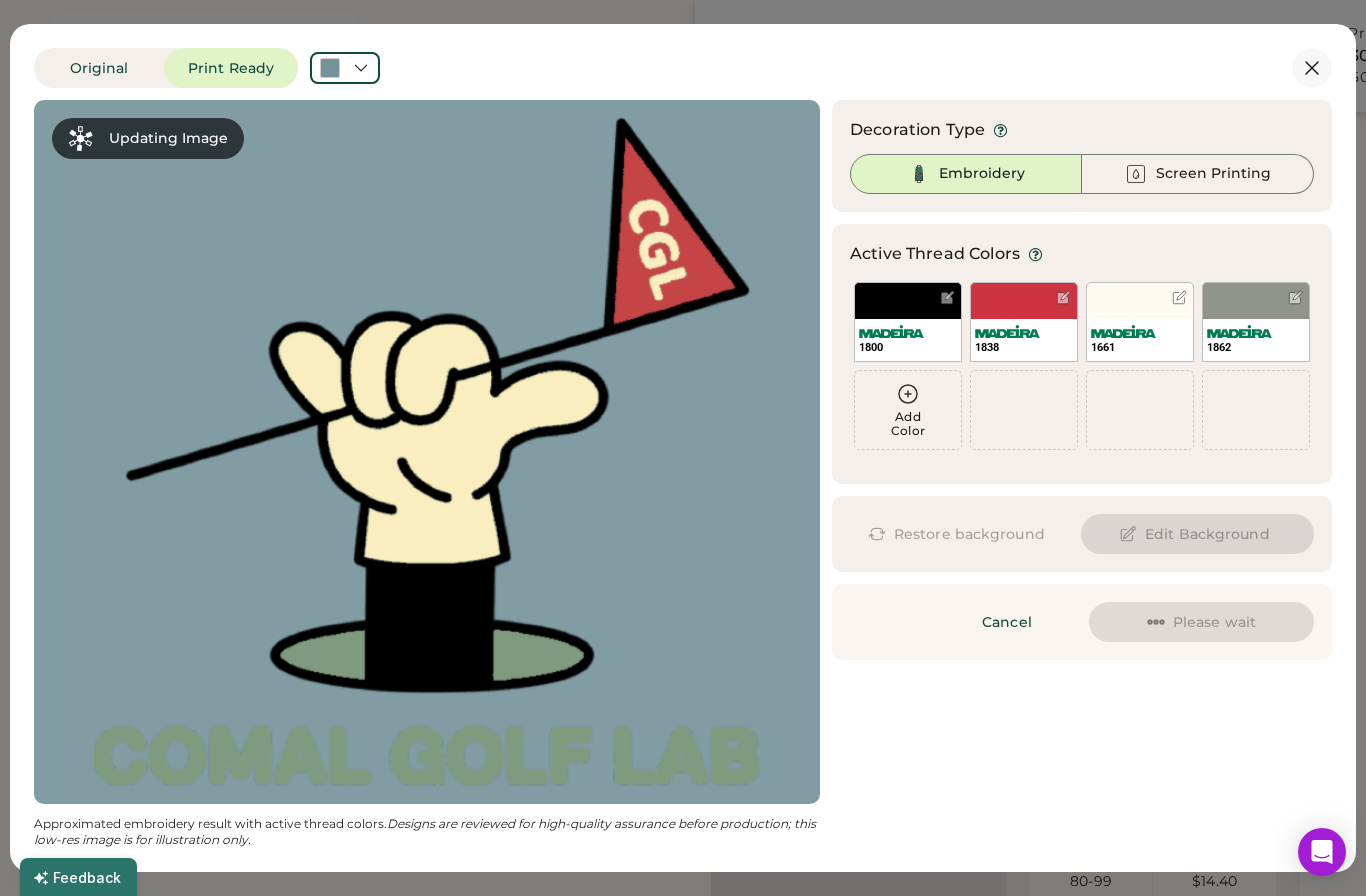 click at bounding box center [1312, 68] 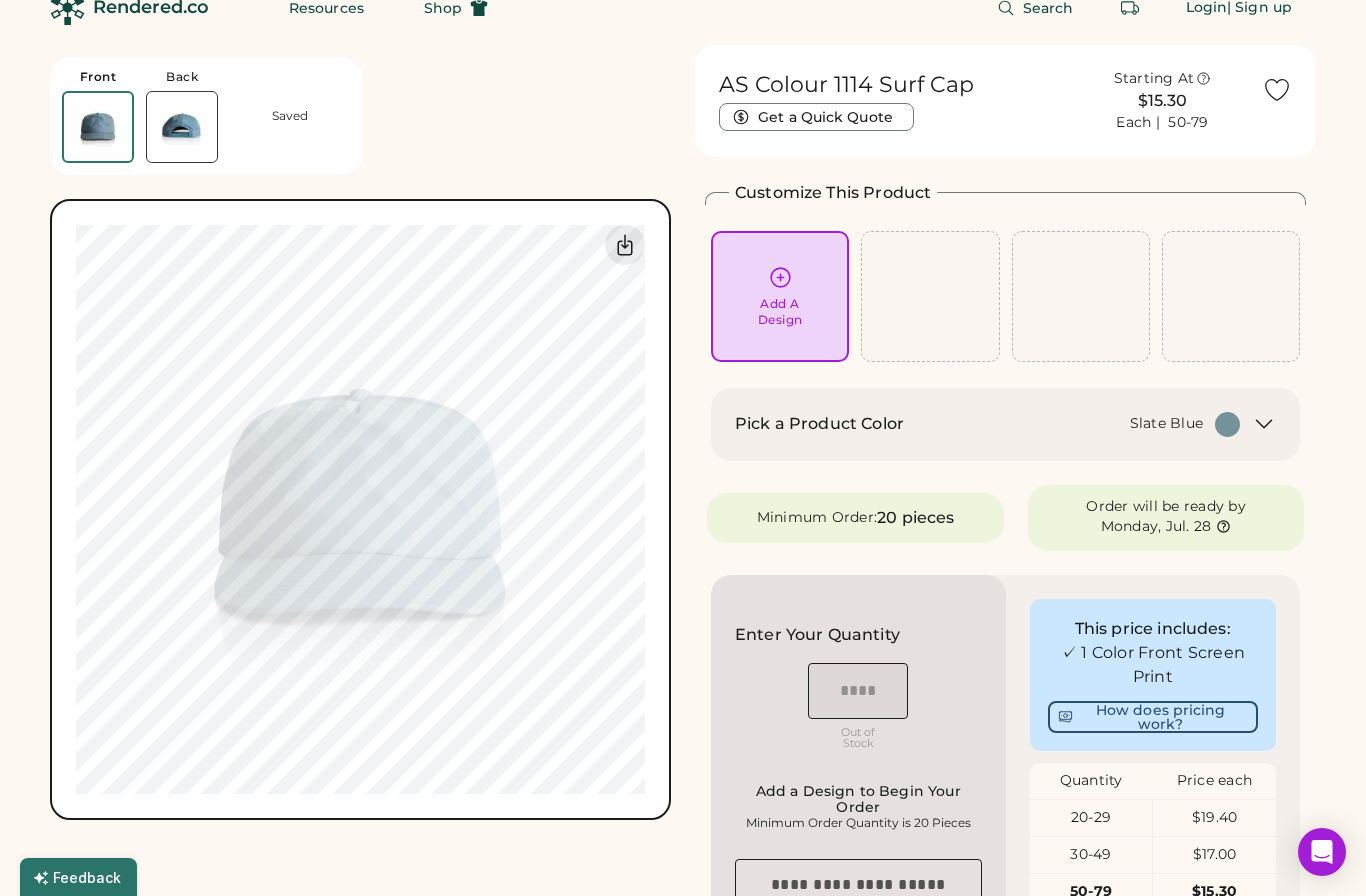 scroll, scrollTop: 0, scrollLeft: 0, axis: both 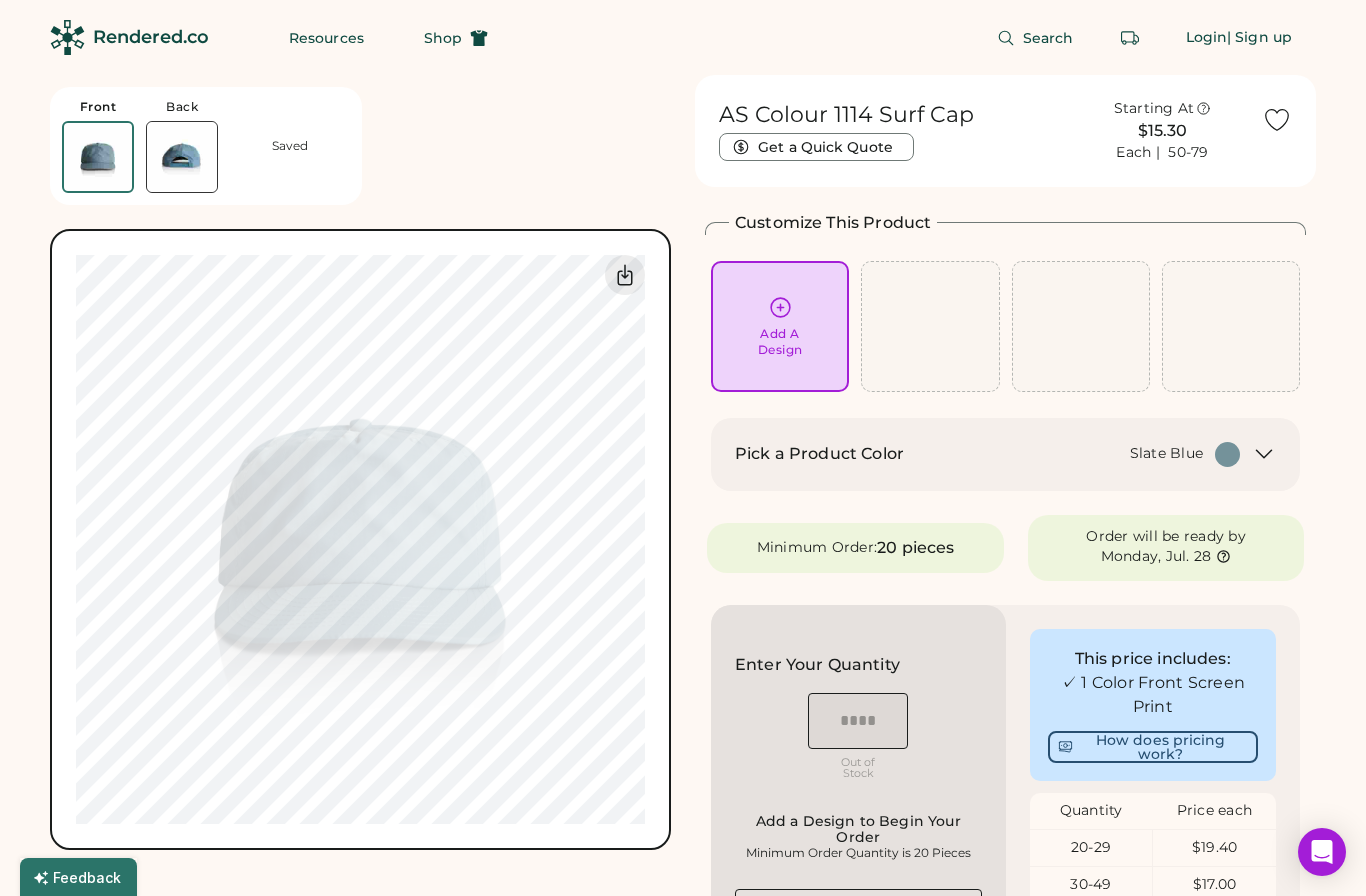 click on "Slate Blue" at bounding box center [1084, 454] 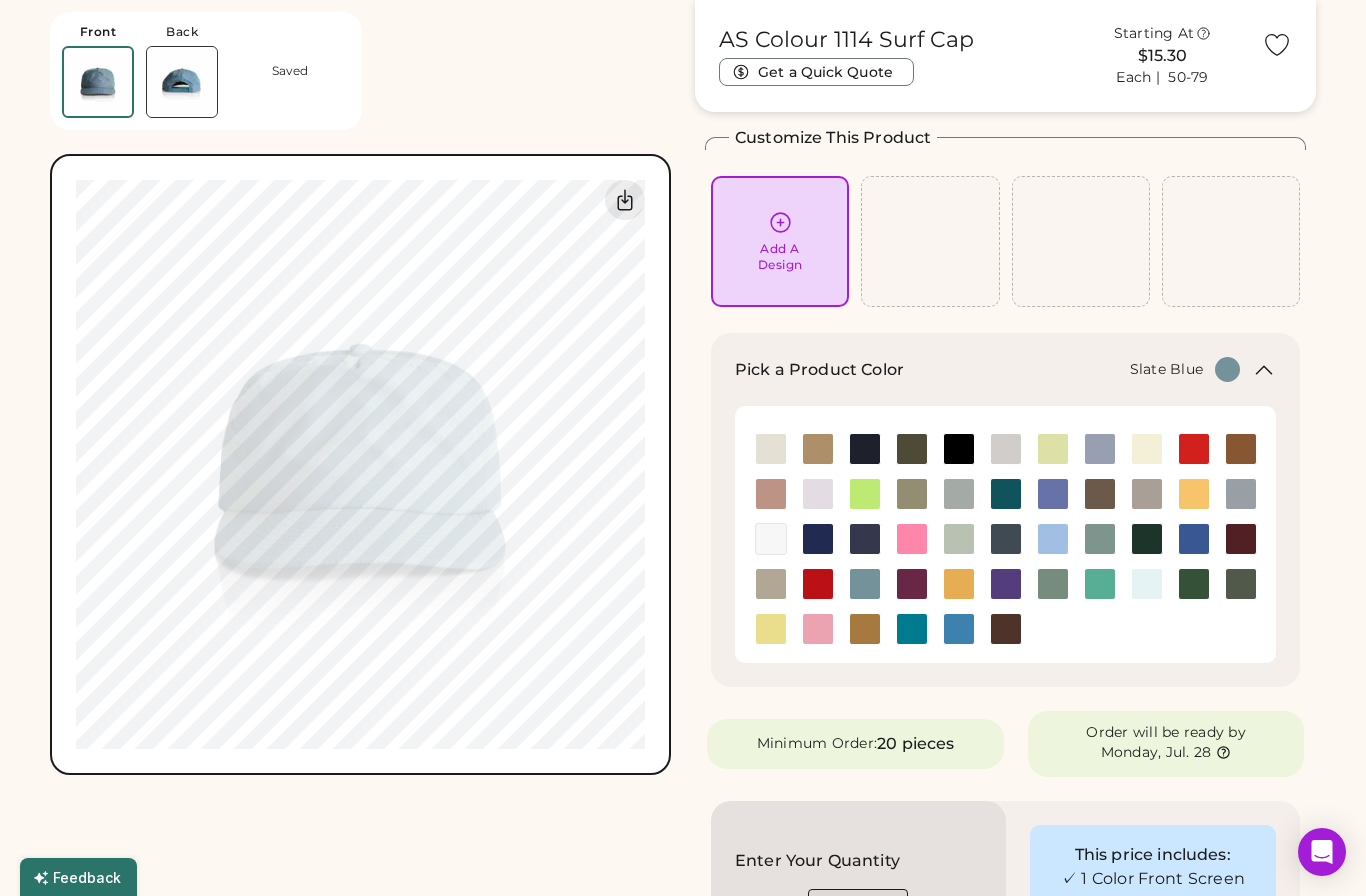 scroll, scrollTop: 85, scrollLeft: 0, axis: vertical 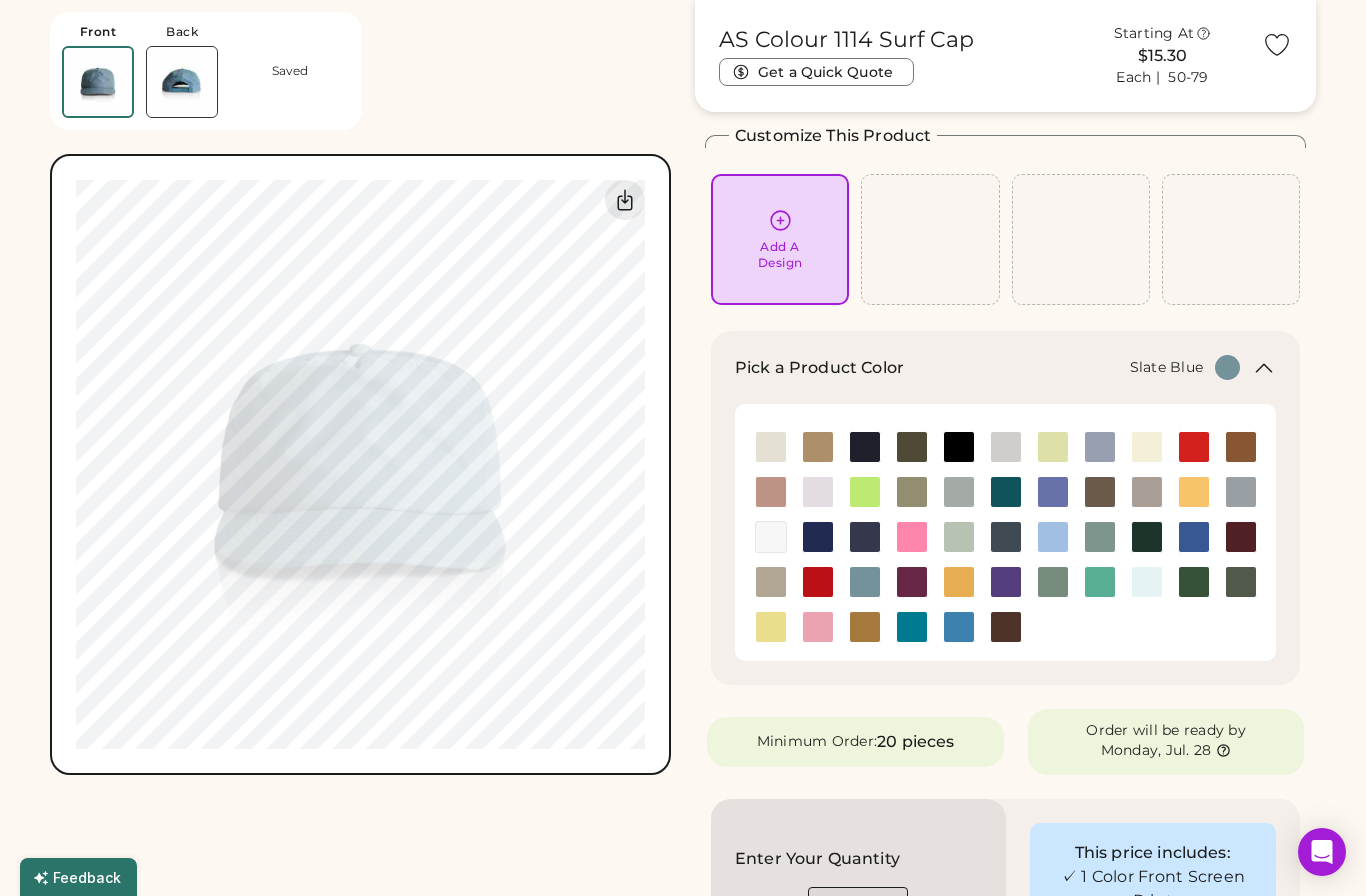 click at bounding box center (1194, 447) 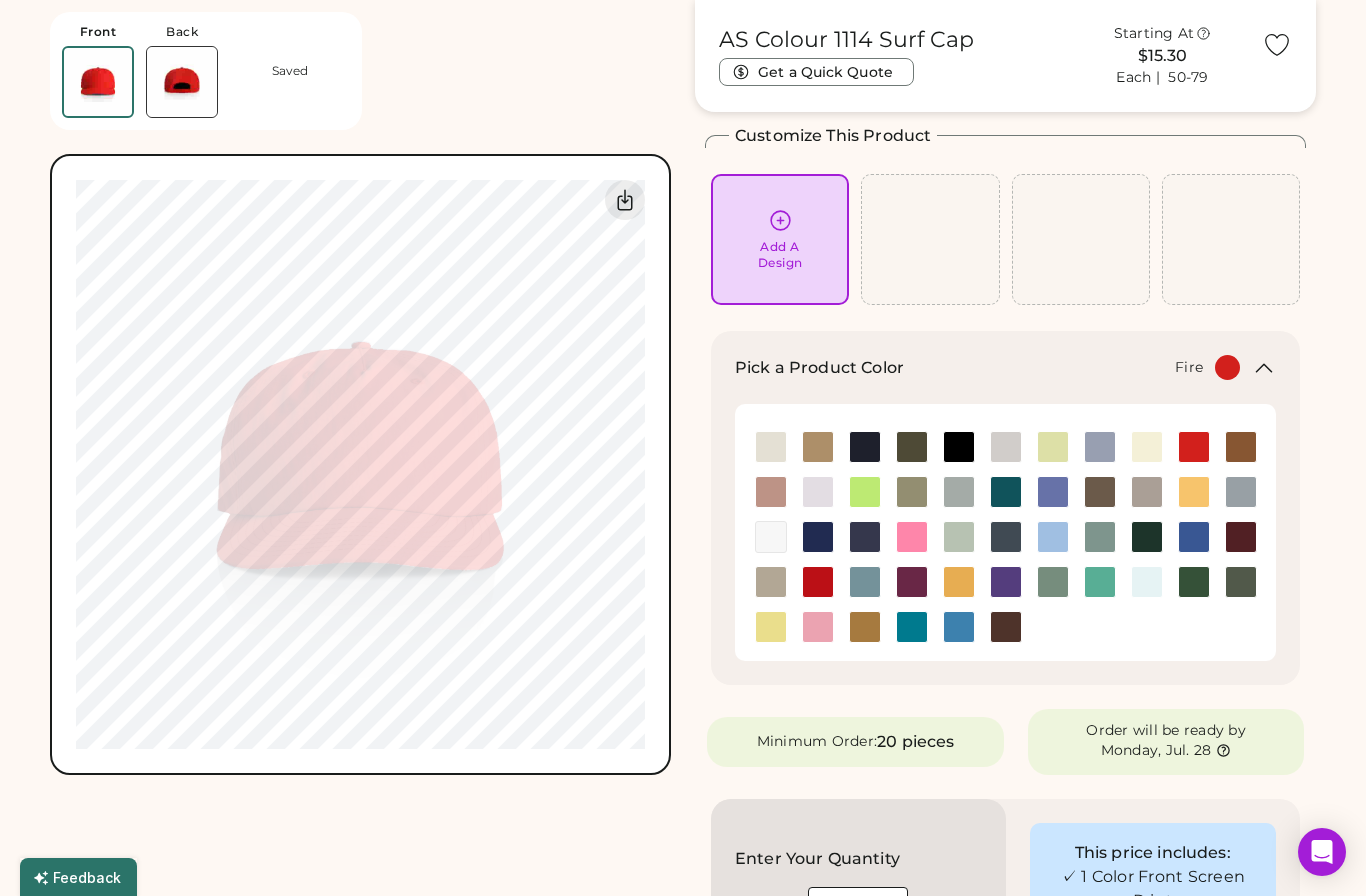 click at bounding box center (1100, 447) 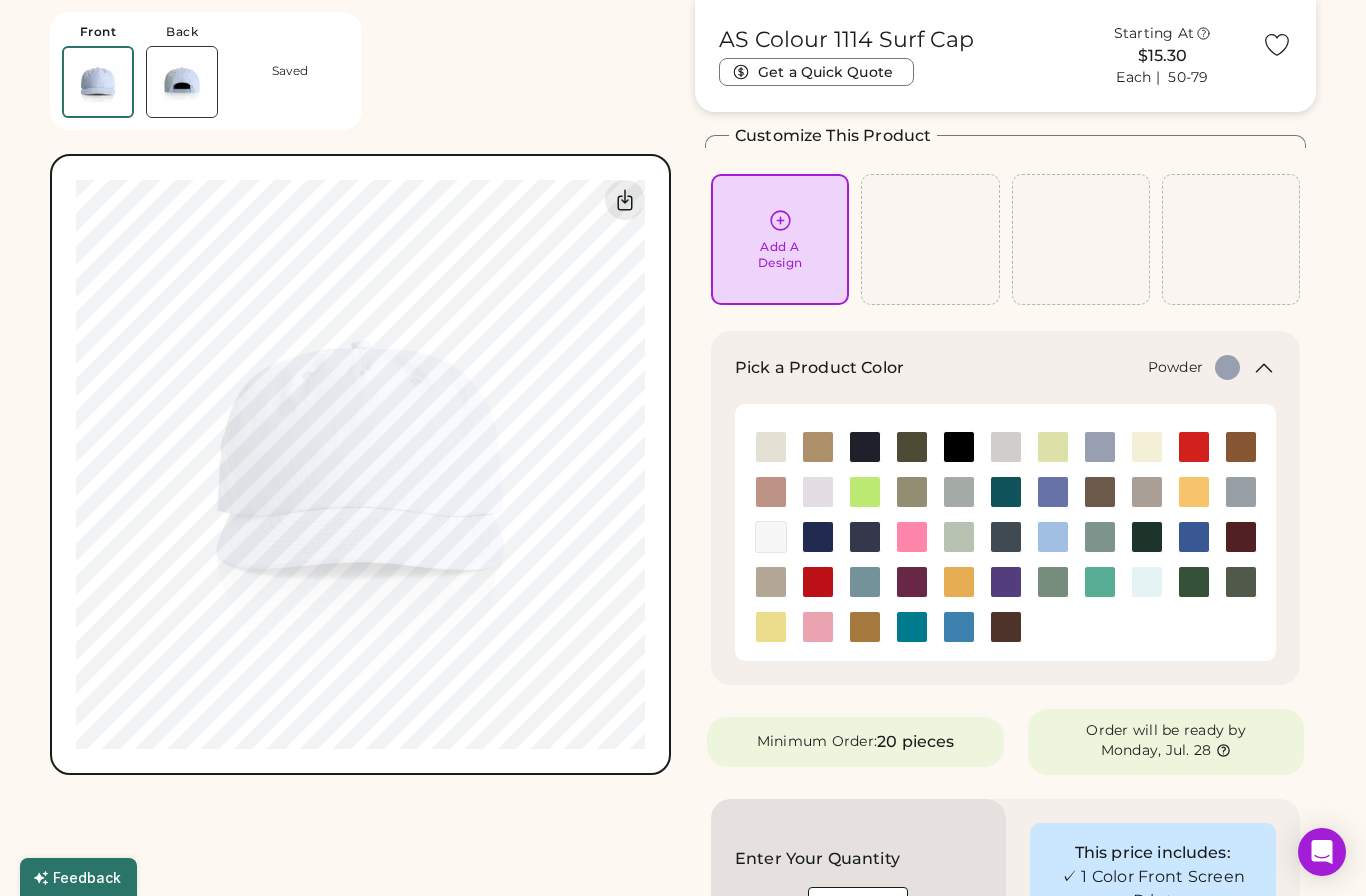 click at bounding box center [1053, 537] 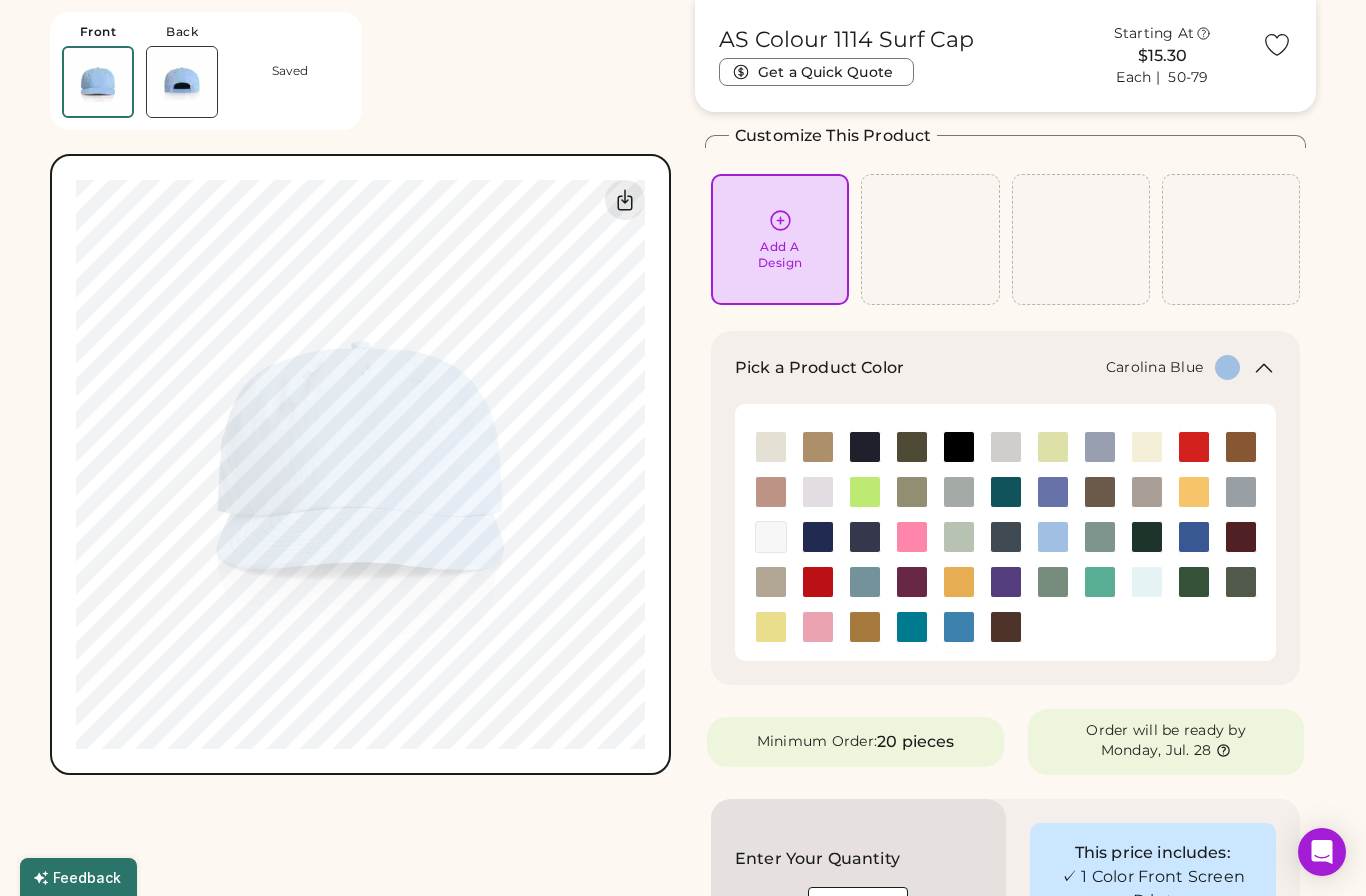 click at bounding box center (1100, 447) 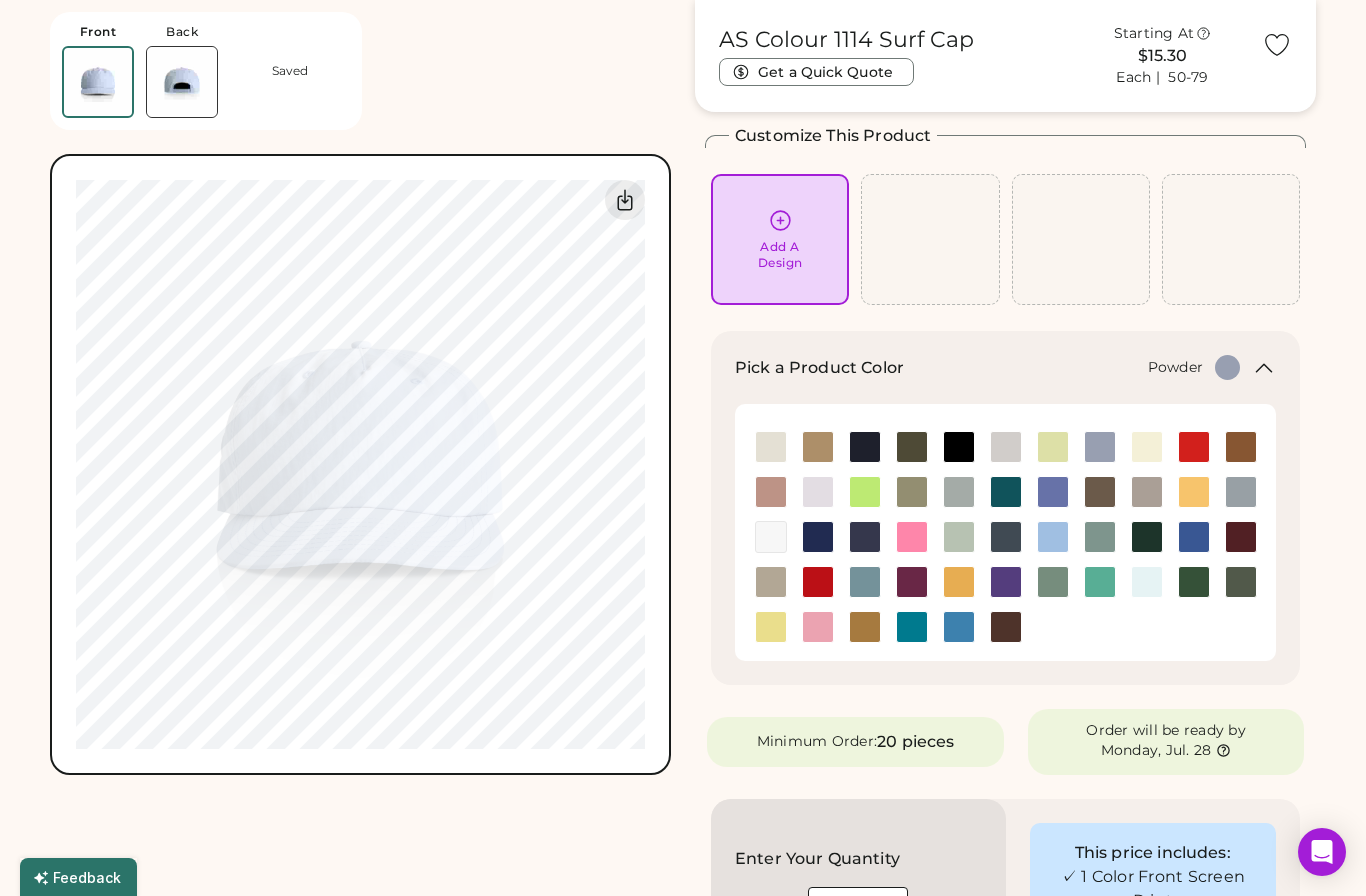 click at bounding box center [959, 627] 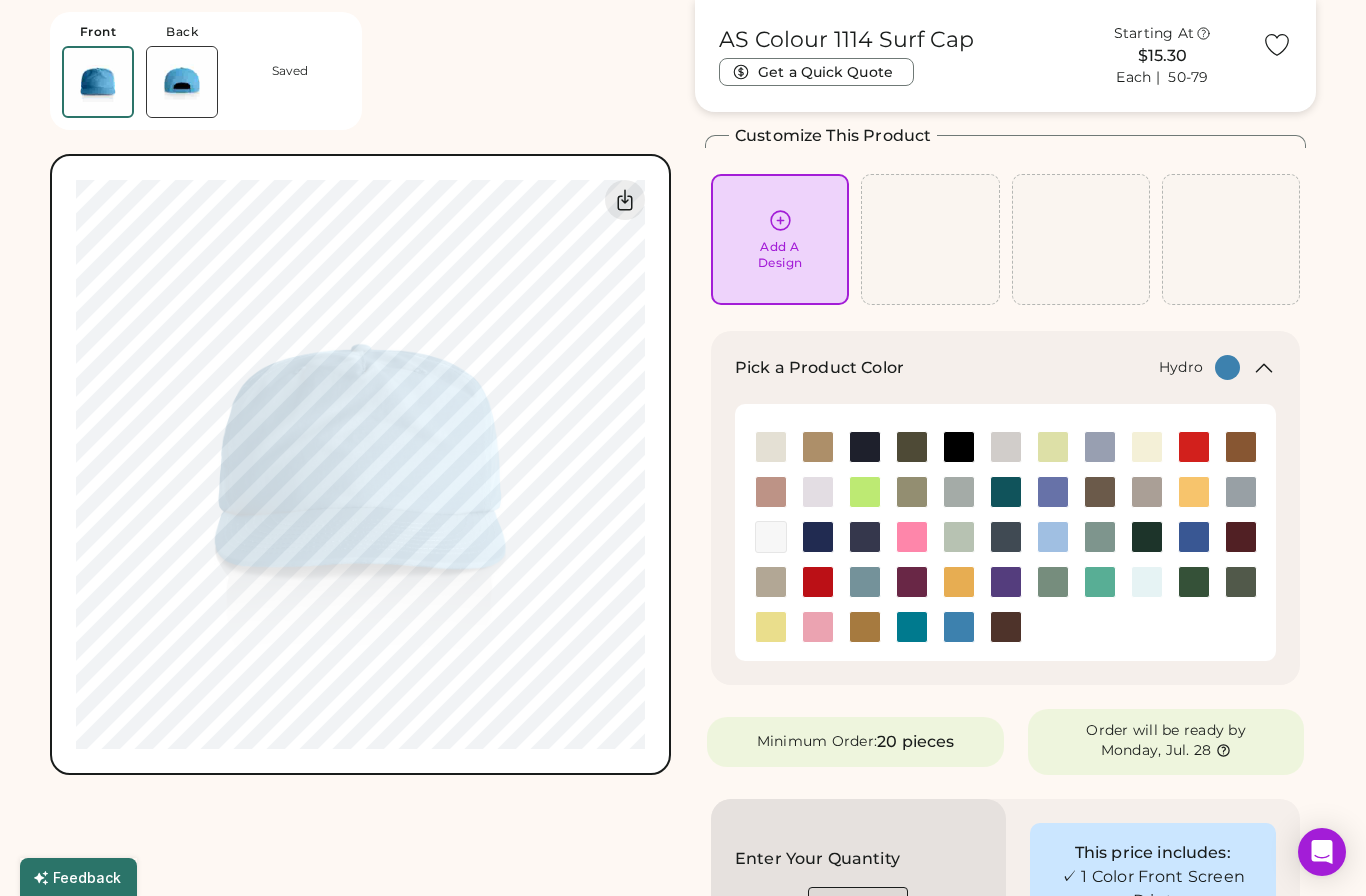 click at bounding box center (865, 582) 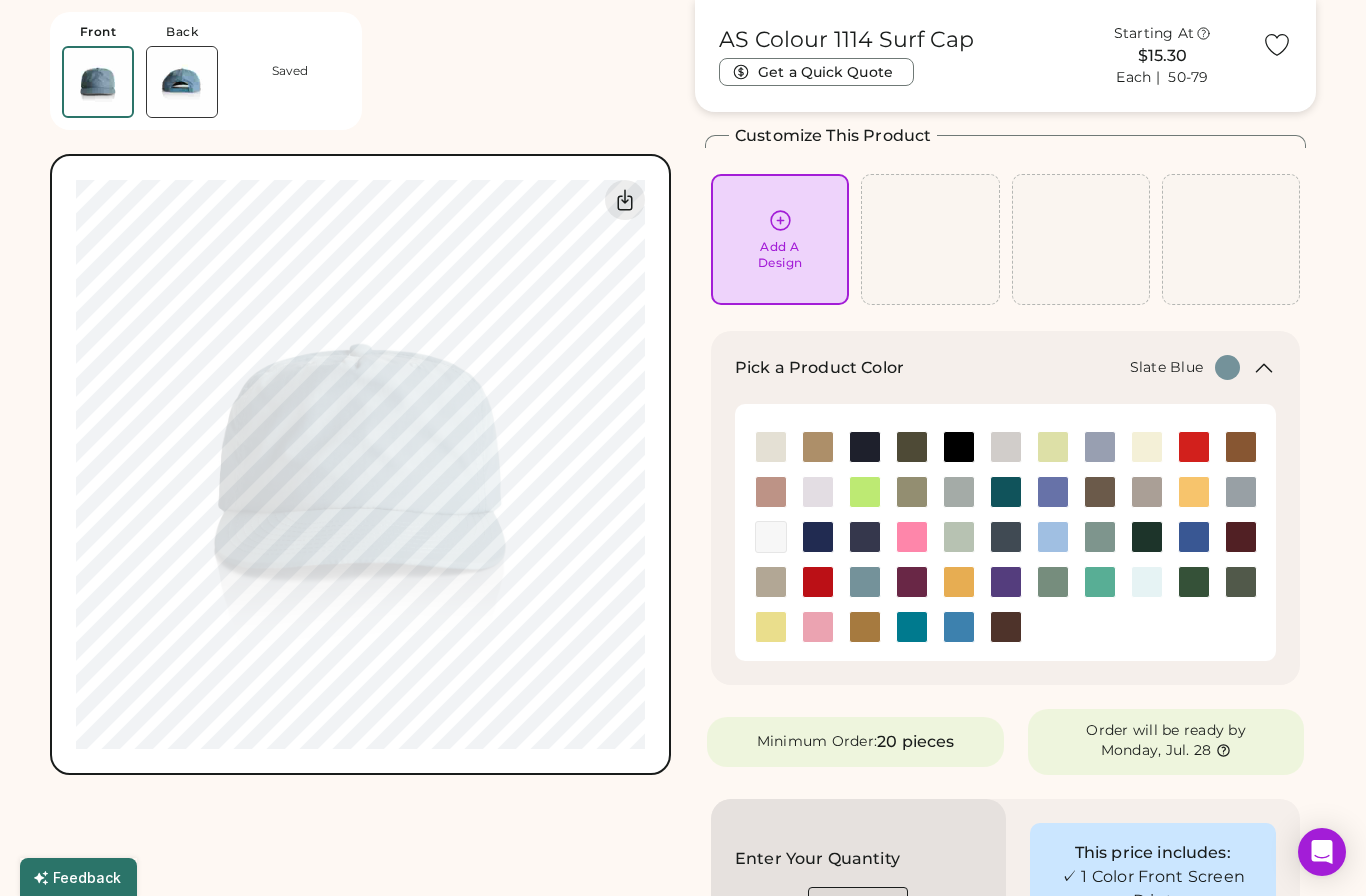click at bounding box center (1194, 537) 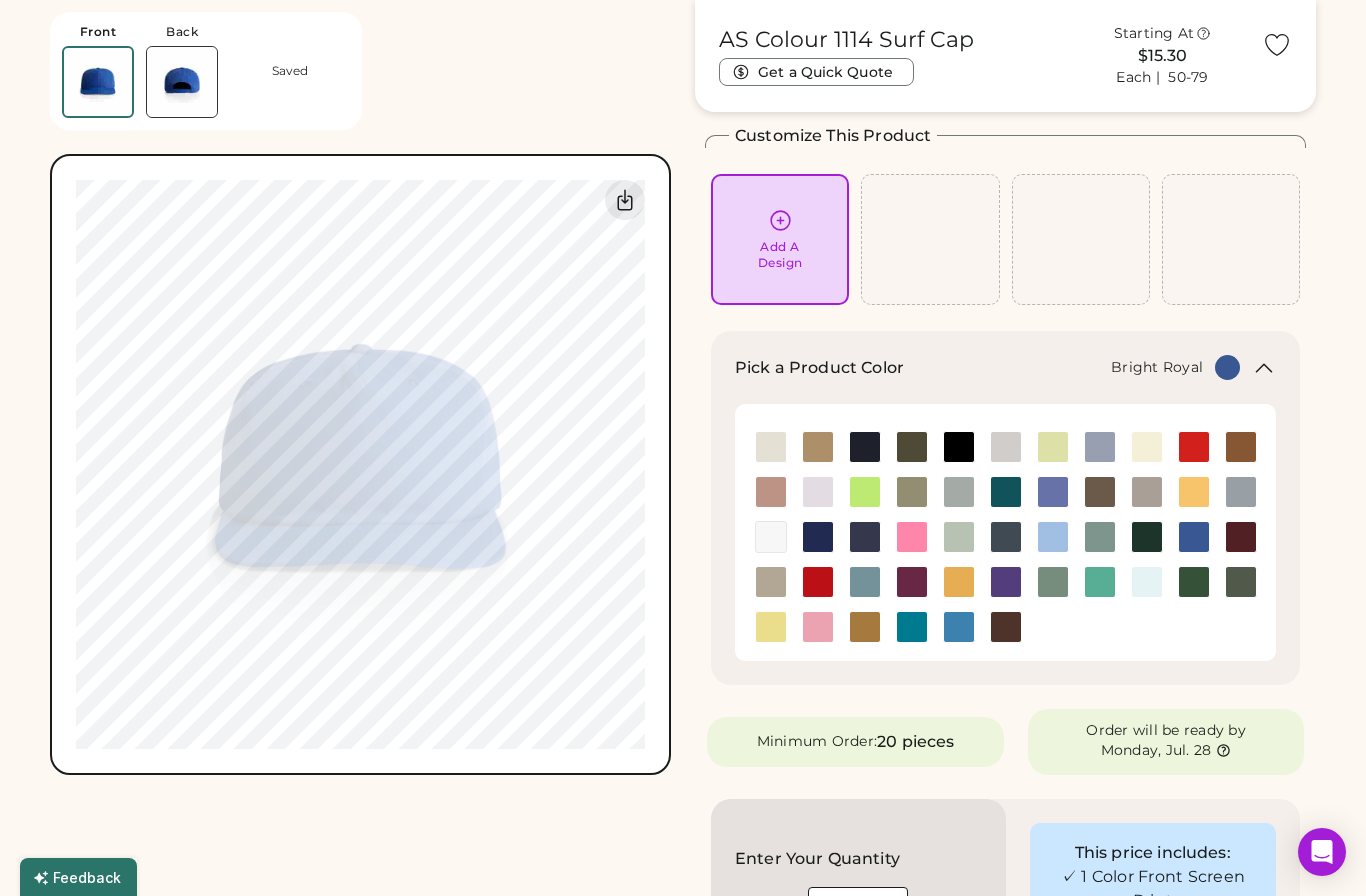 click at bounding box center (1053, 492) 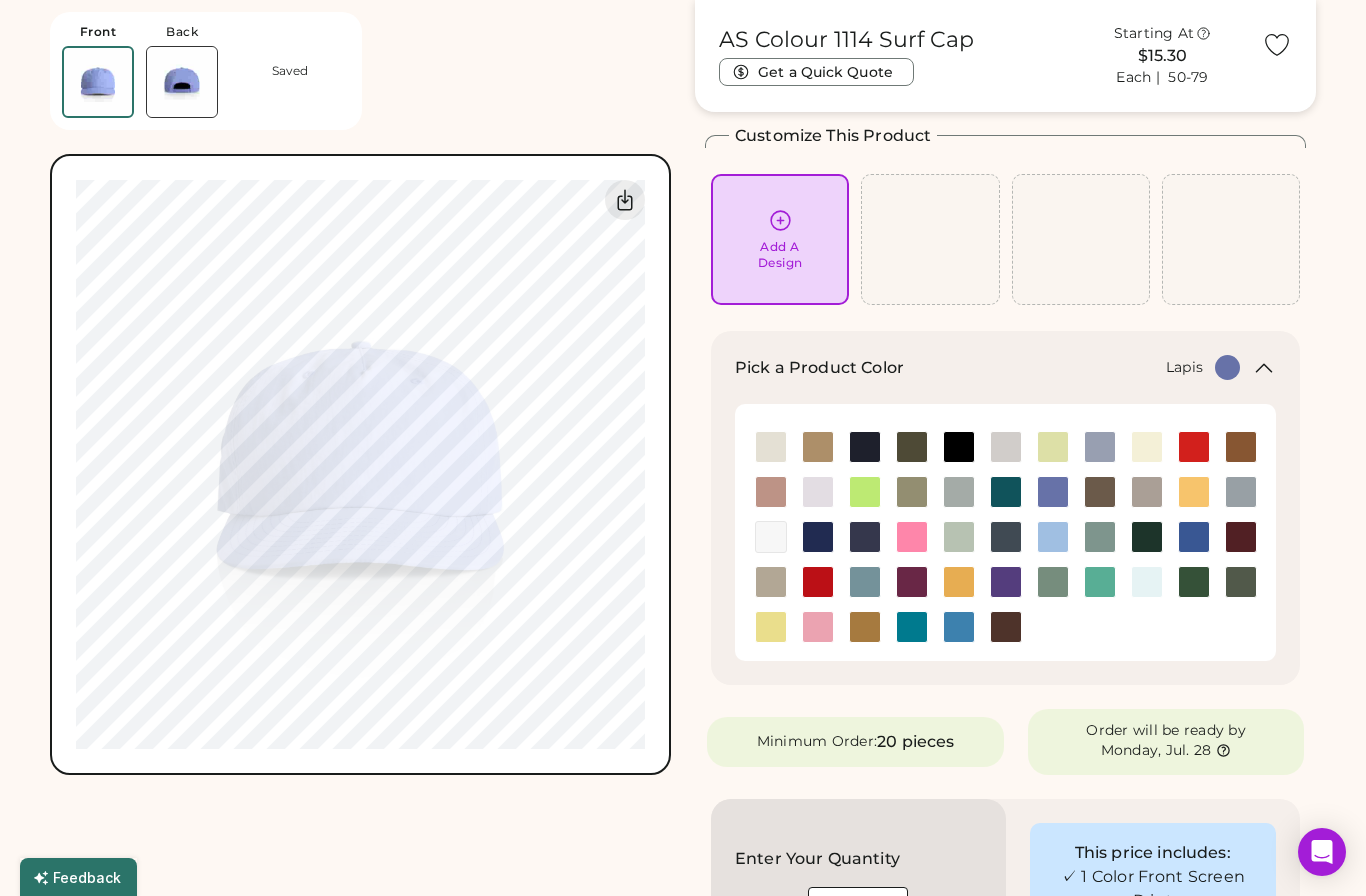 click at bounding box center (818, 537) 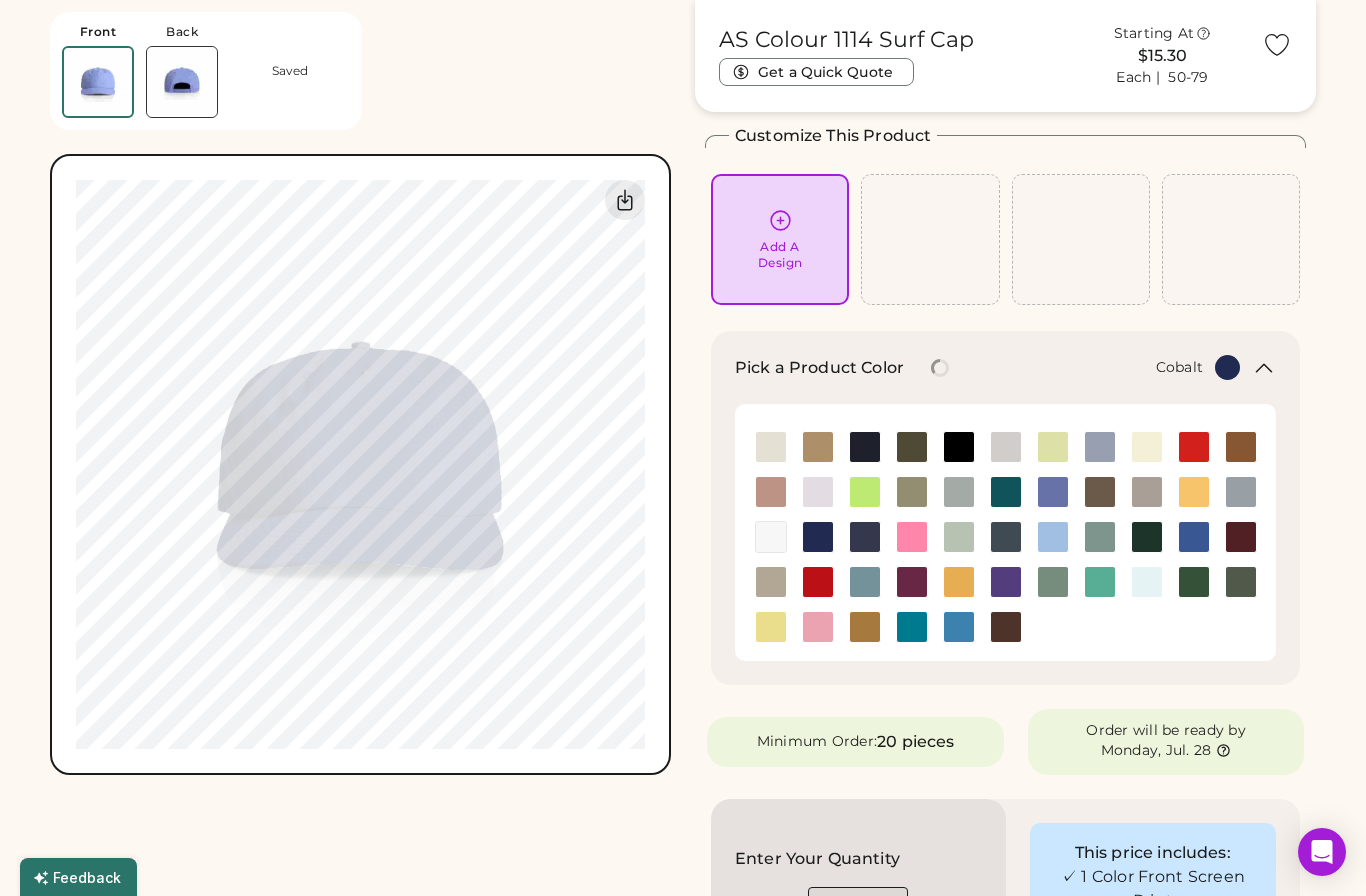 click at bounding box center [818, 537] 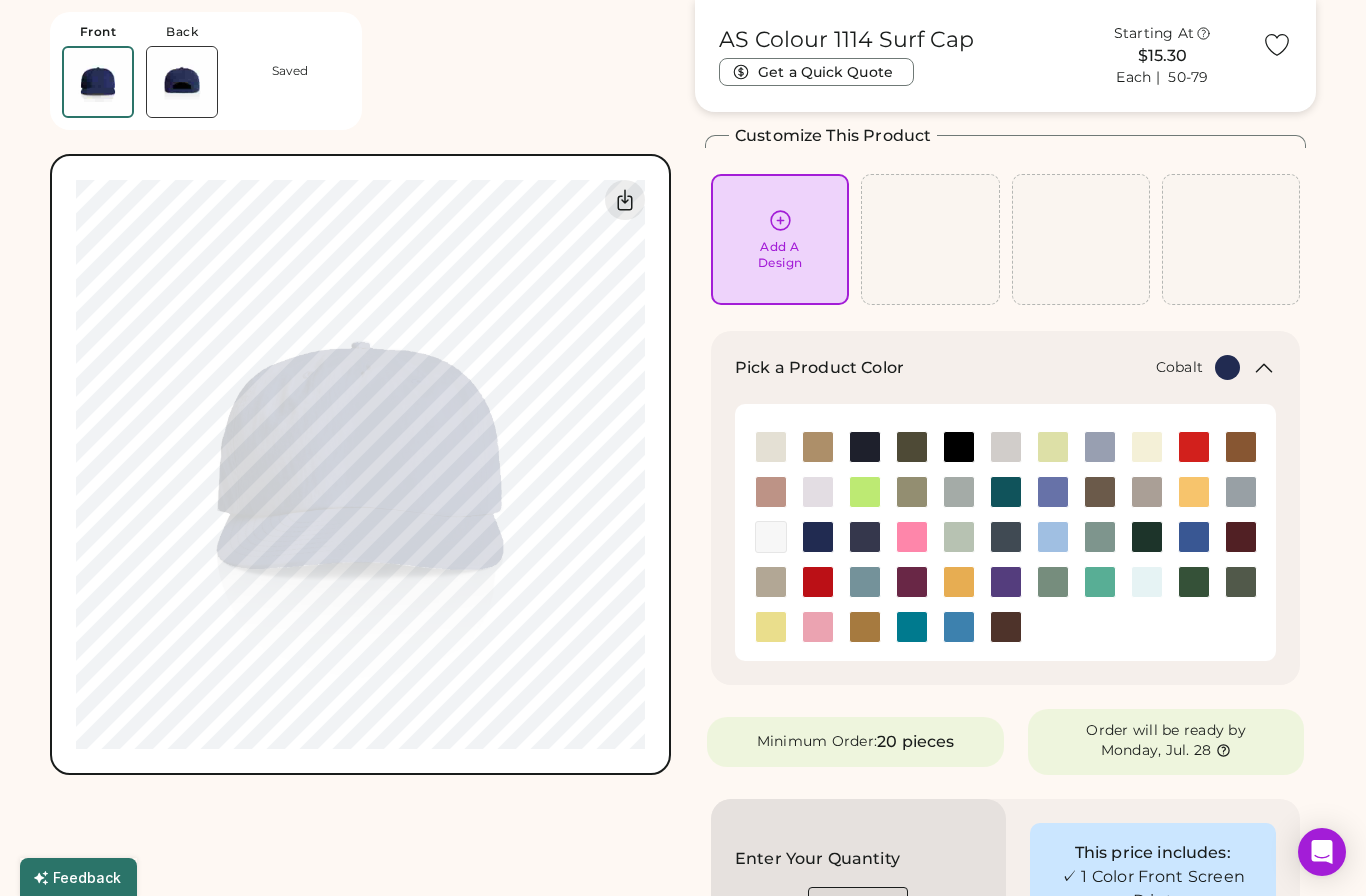 click at bounding box center [912, 627] 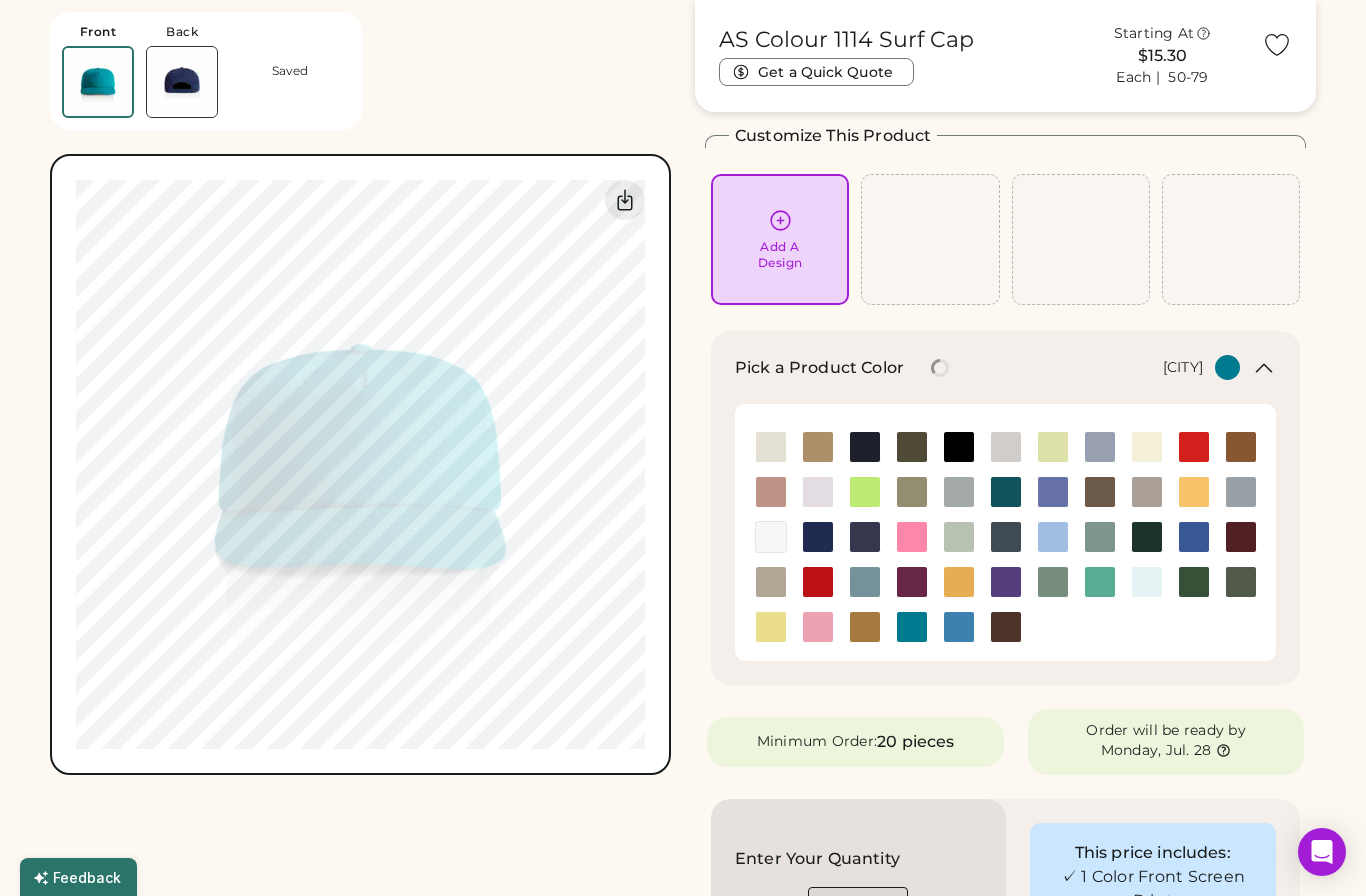 click at bounding box center [959, 627] 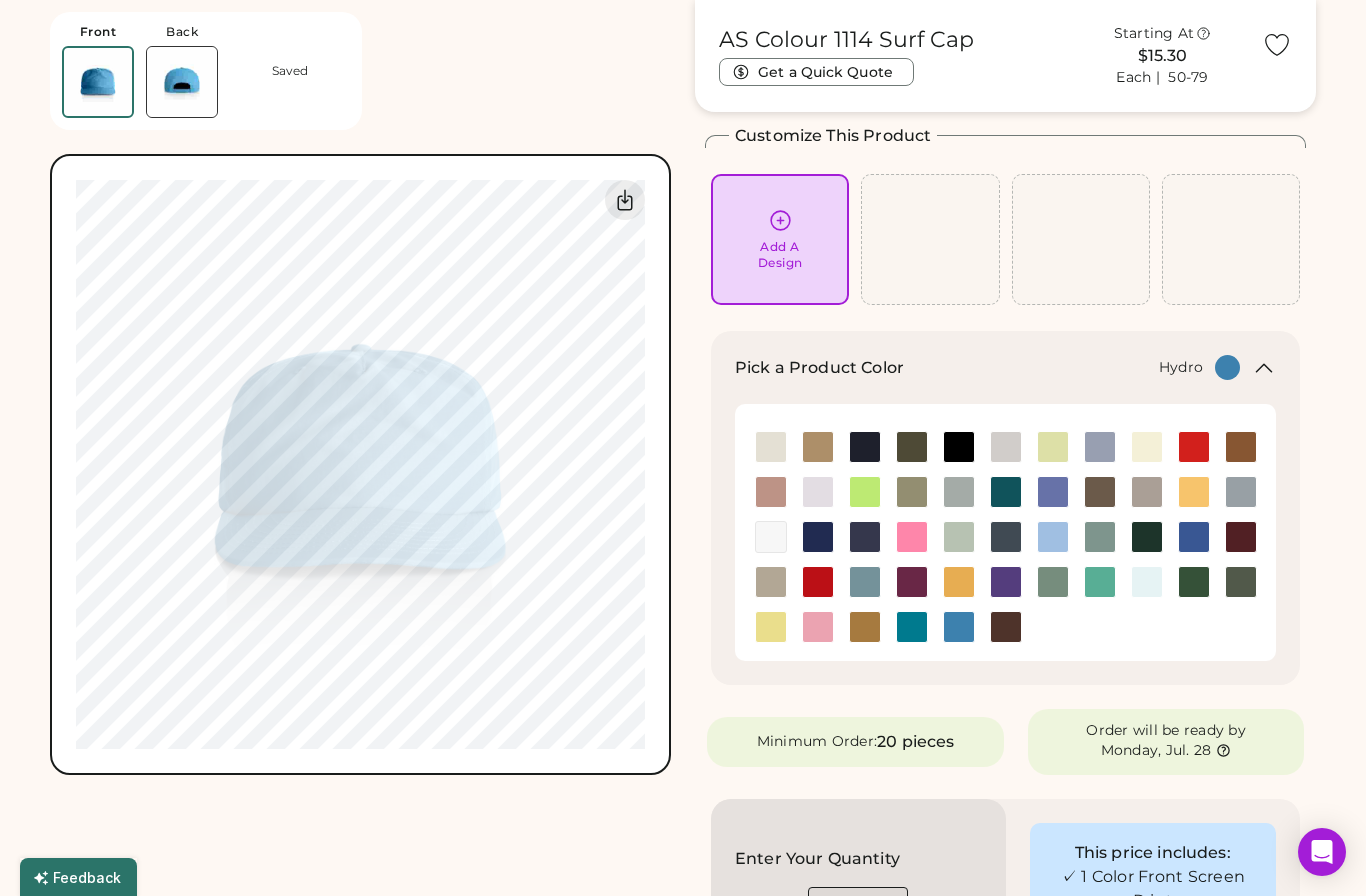click at bounding box center [1006, 627] 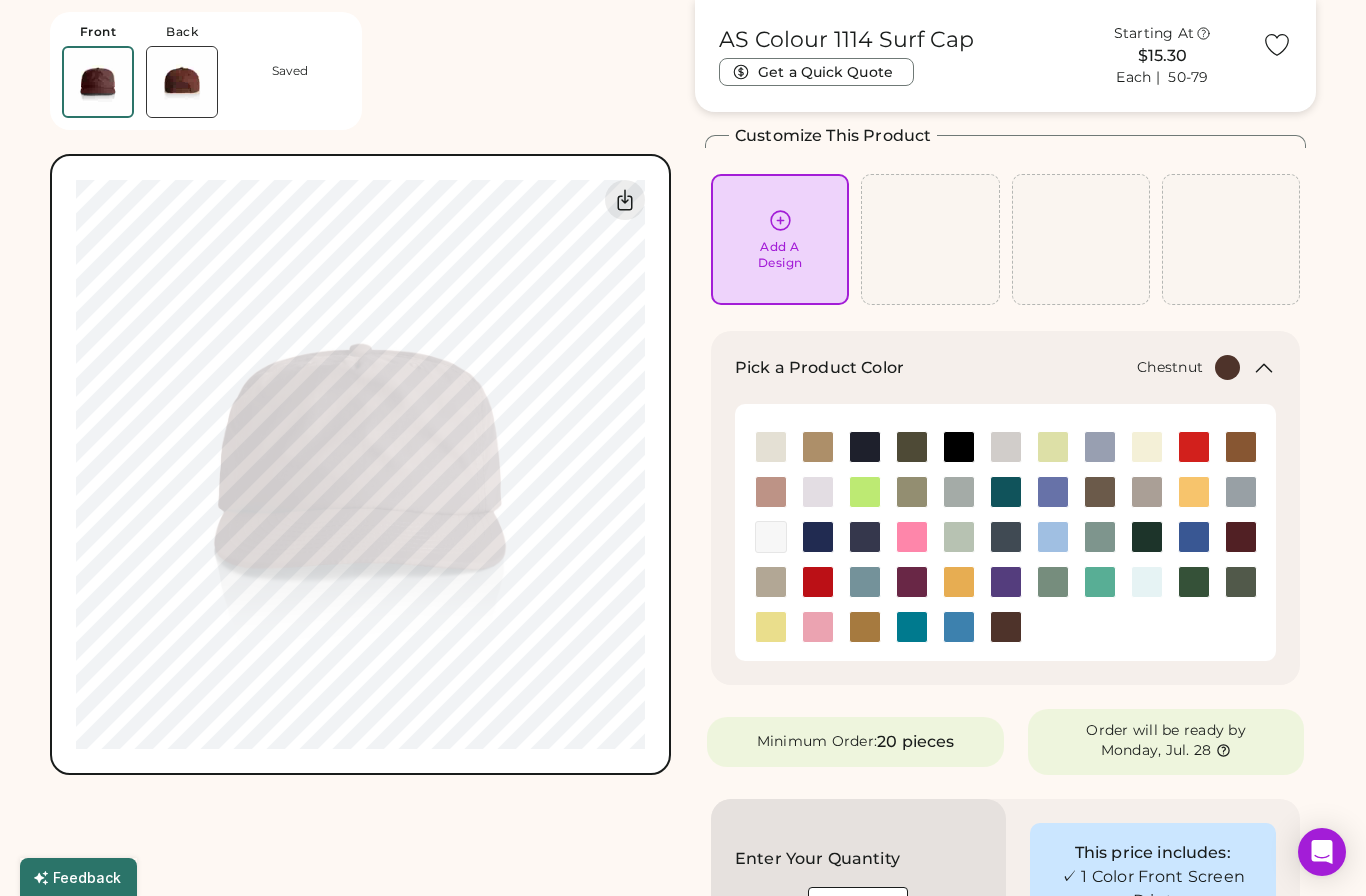 click at bounding box center (865, 627) 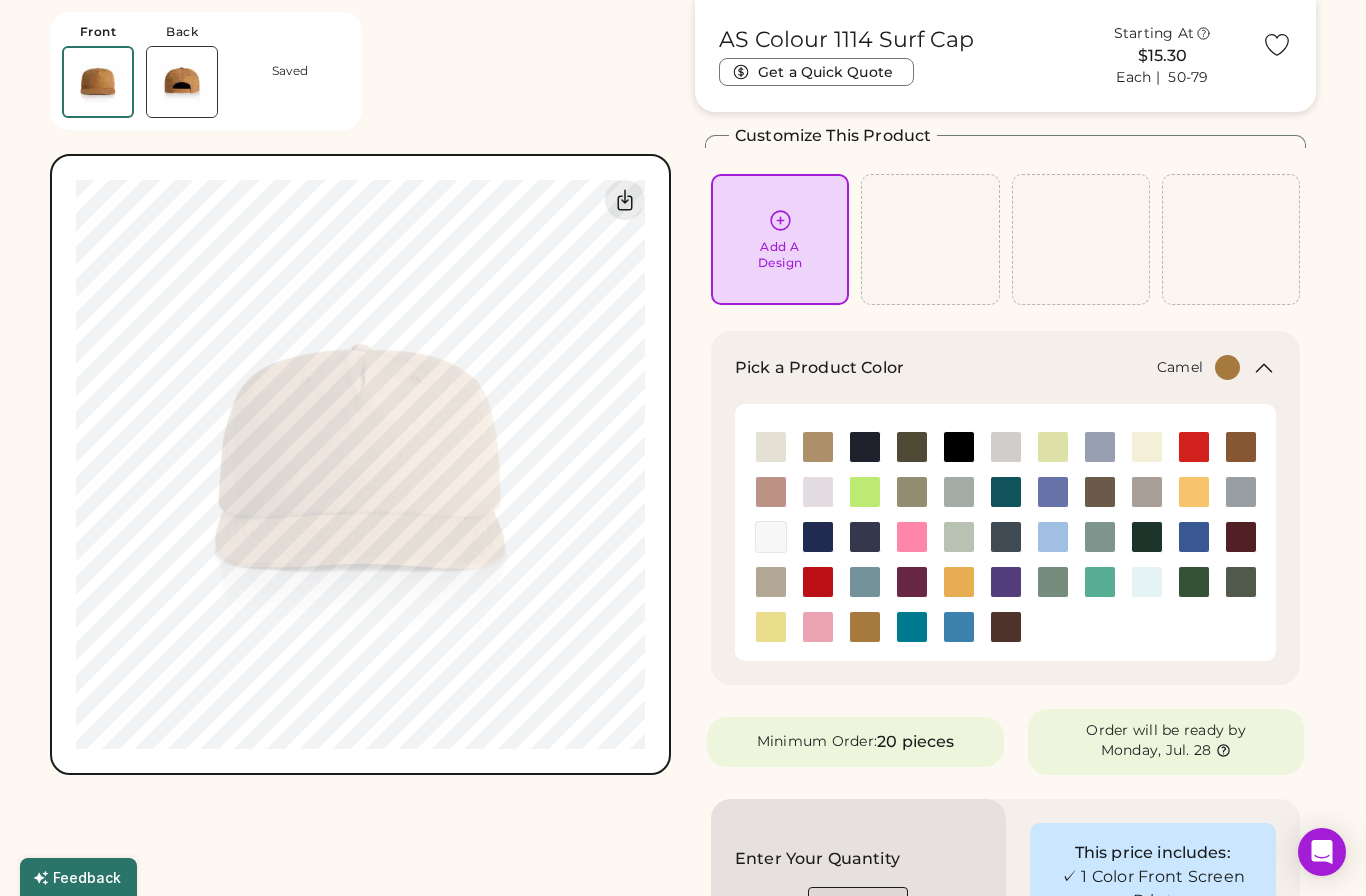 click at bounding box center (771, 627) 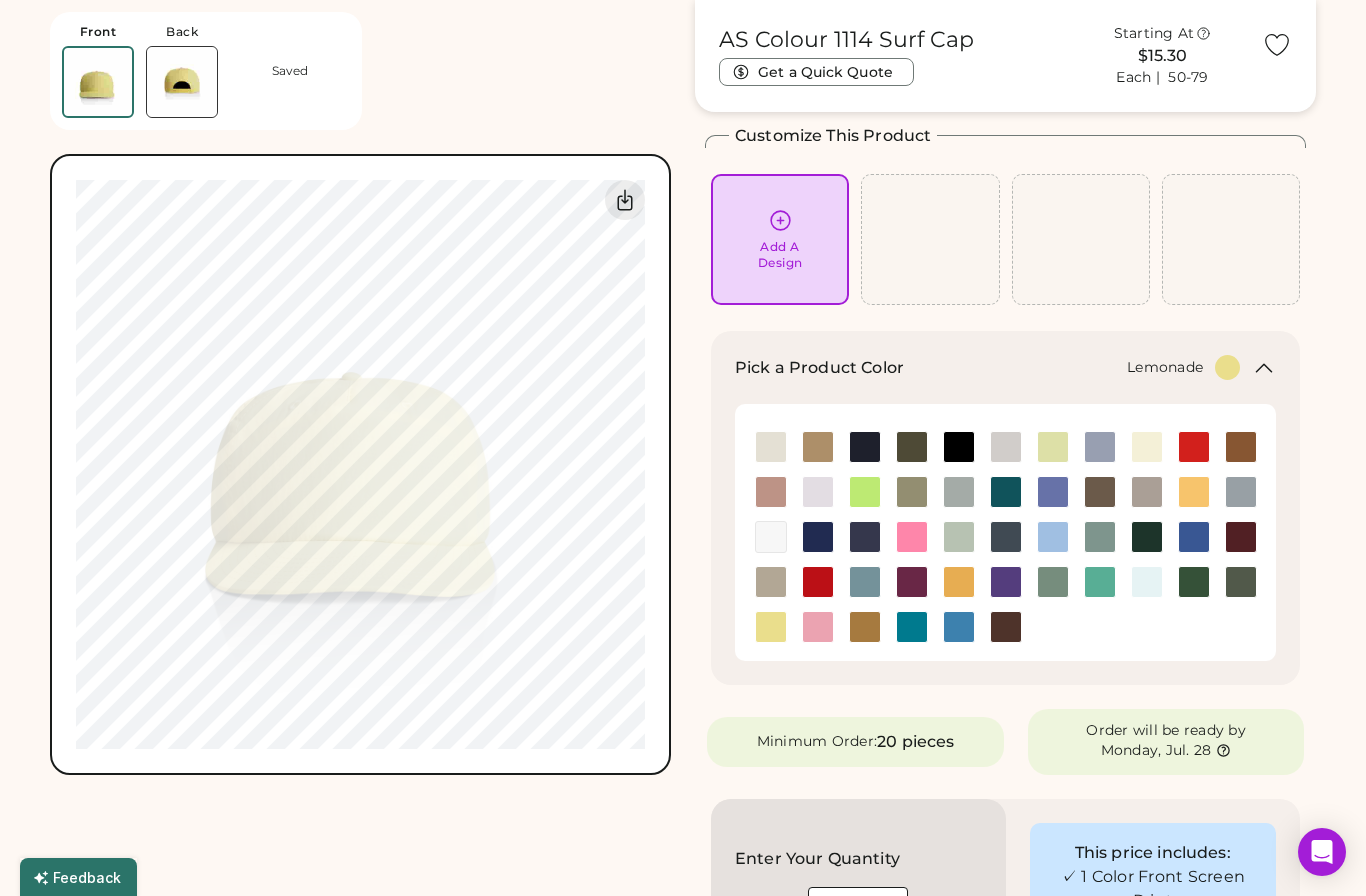 click at bounding box center (1241, 582) 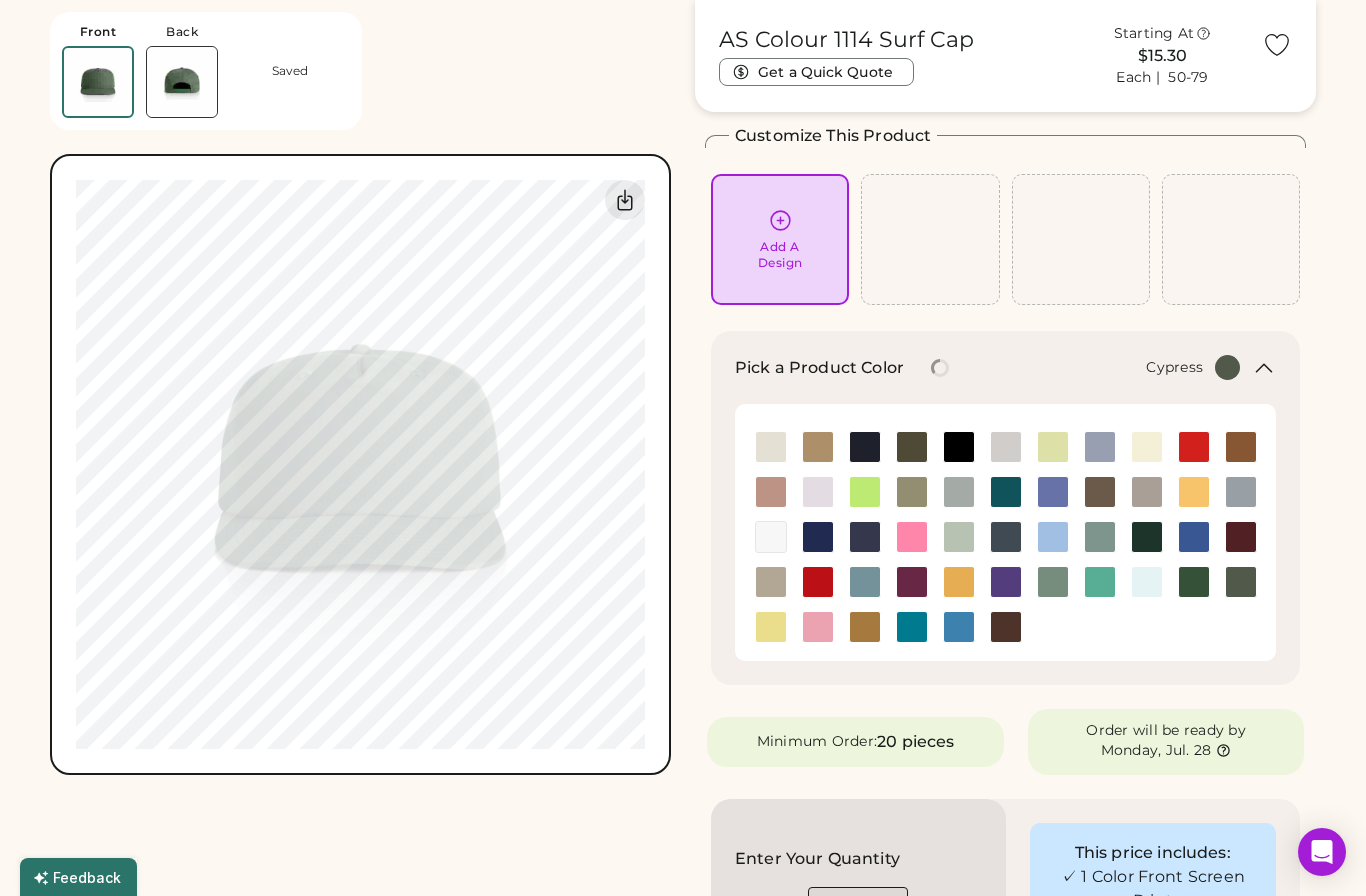 click at bounding box center (1147, 582) 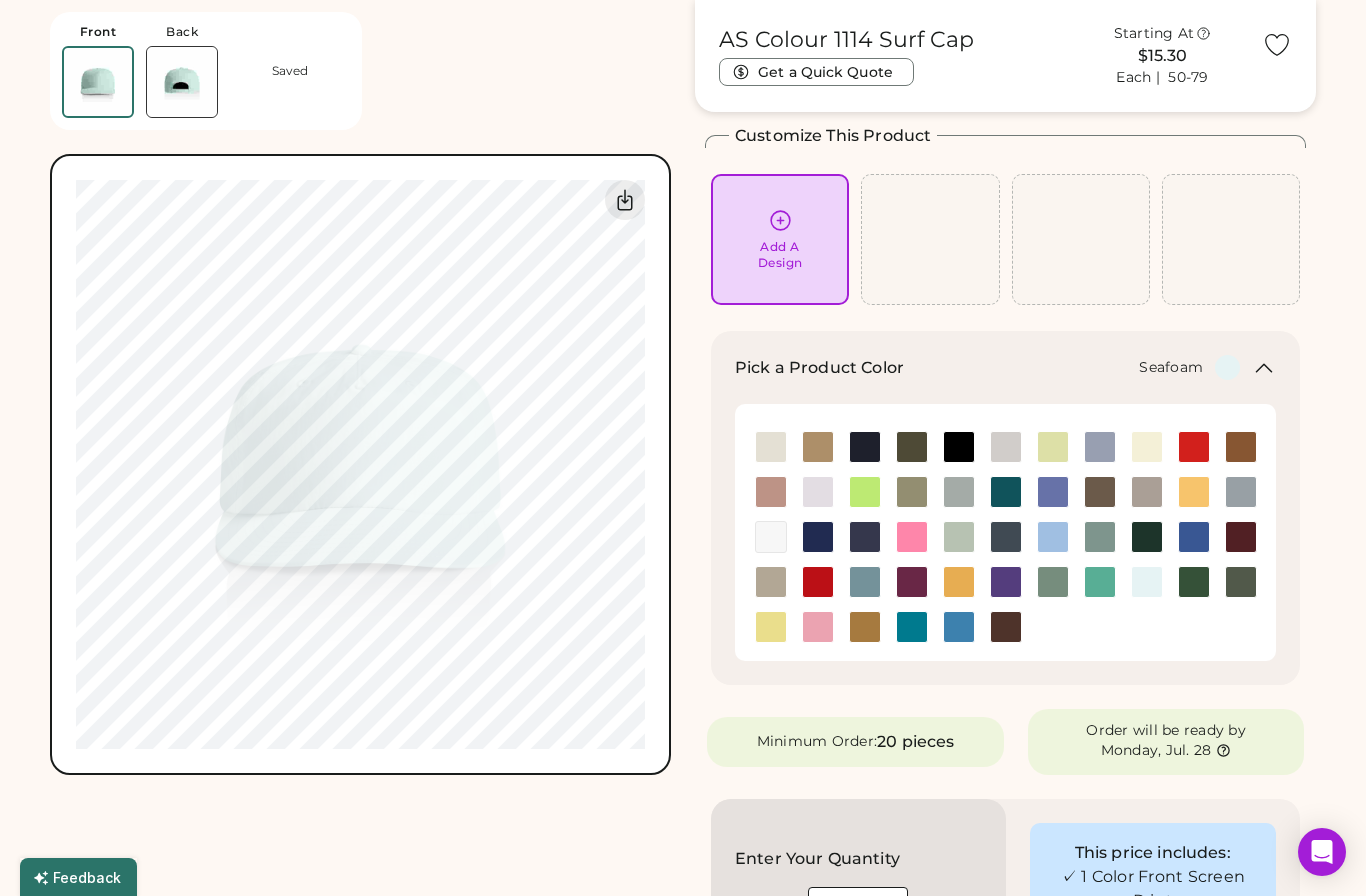click at bounding box center (1100, 582) 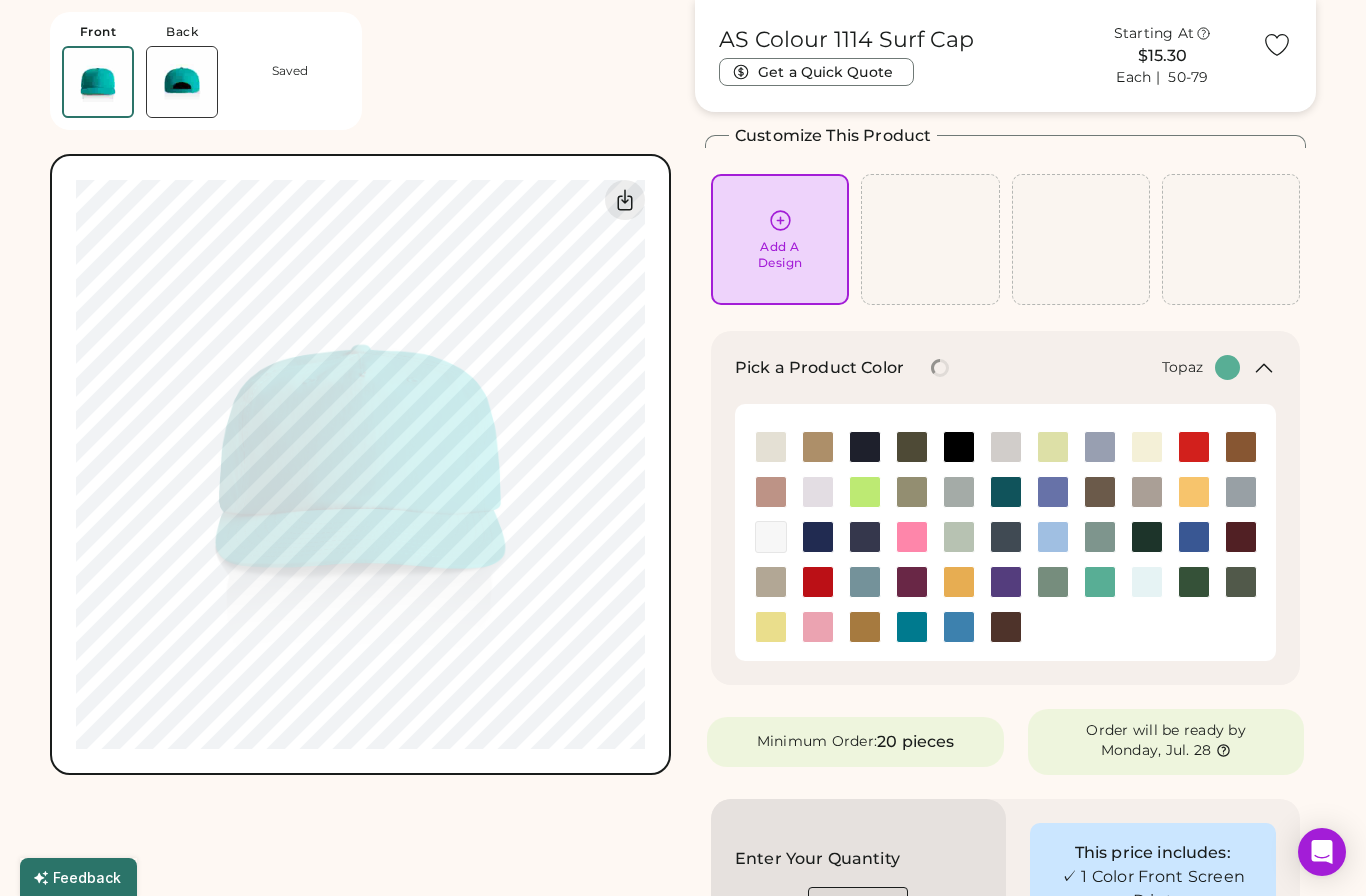 click at bounding box center (1053, 582) 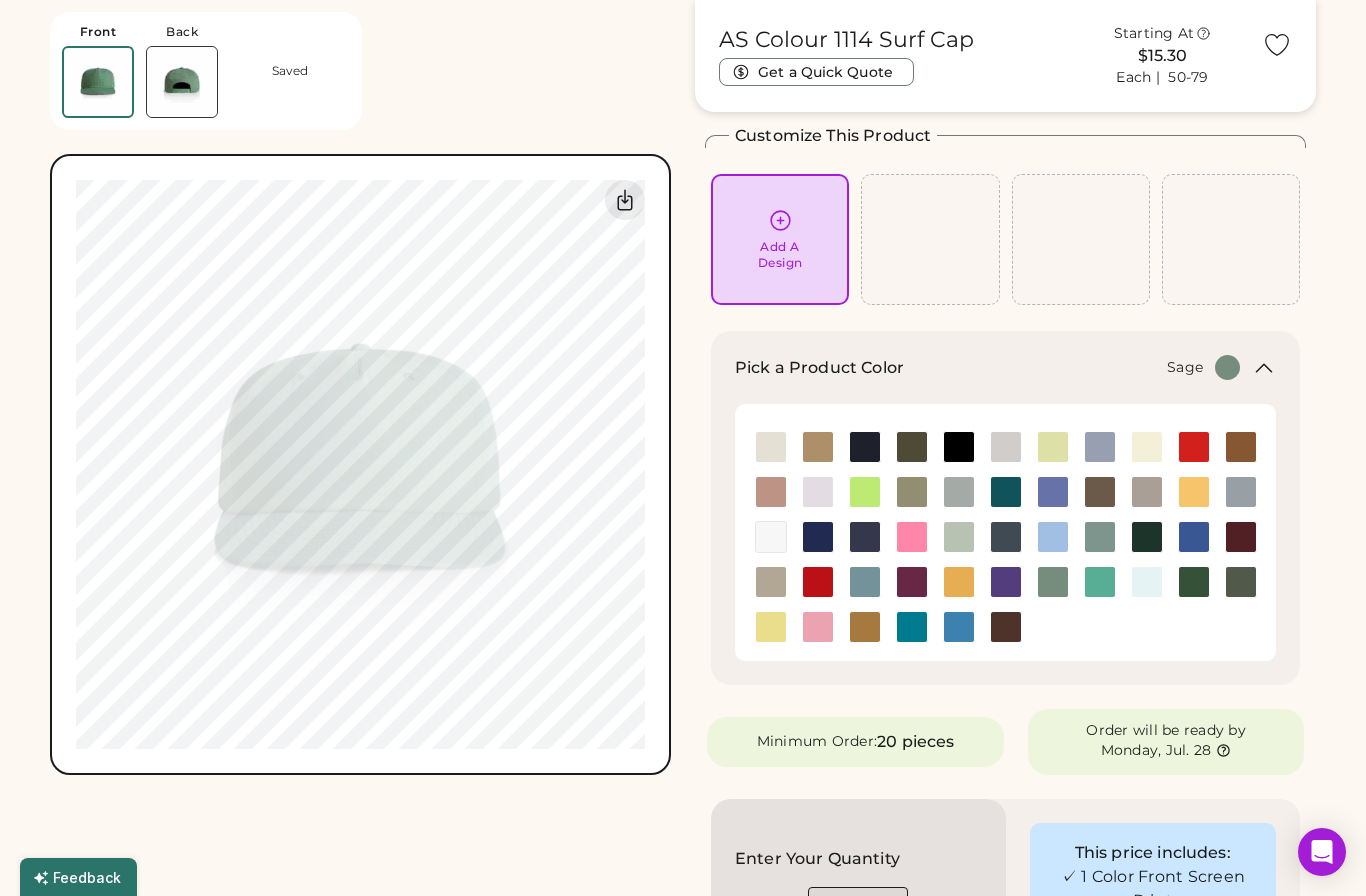 click at bounding box center (1006, 582) 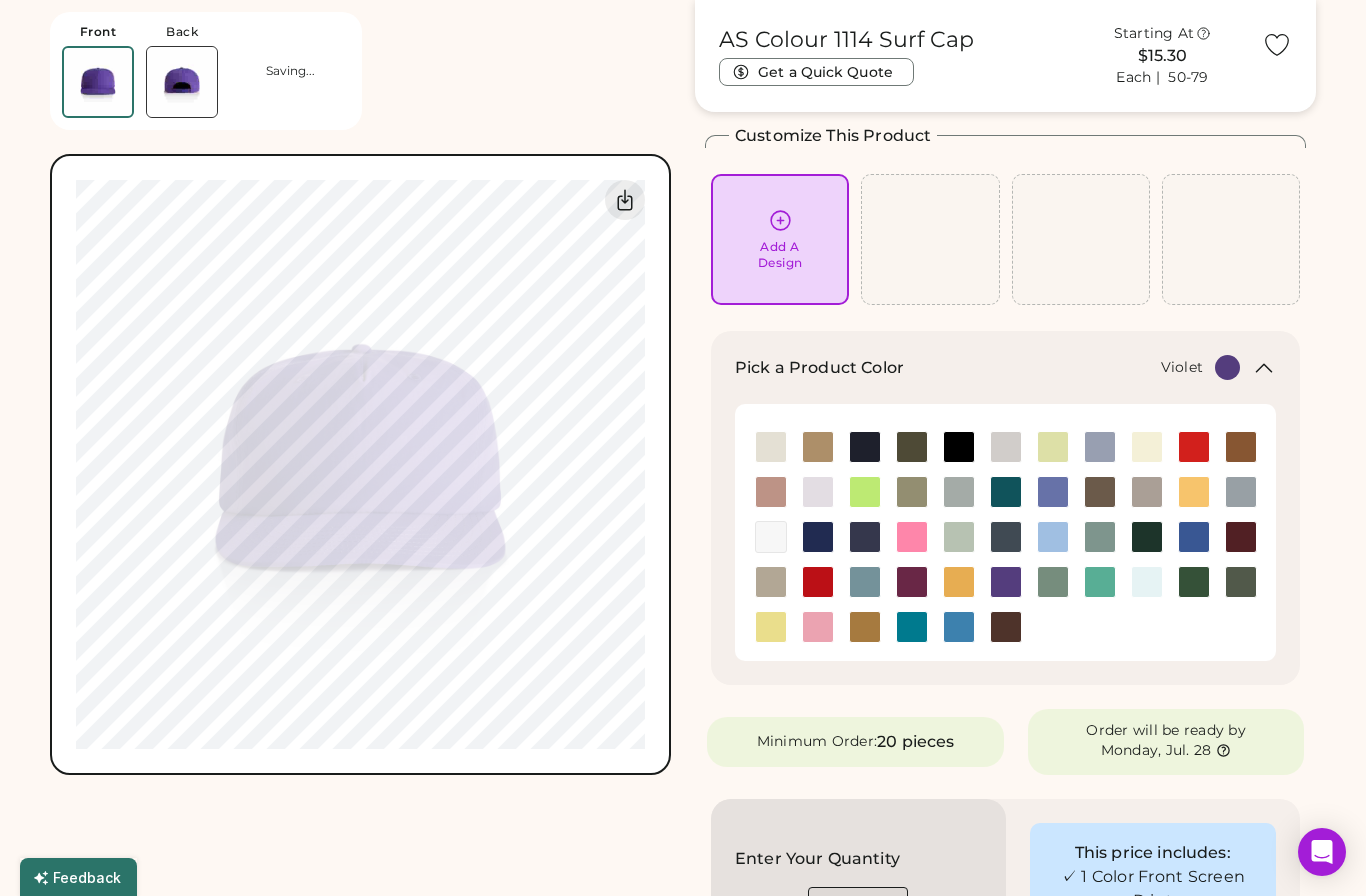 click at bounding box center [1053, 582] 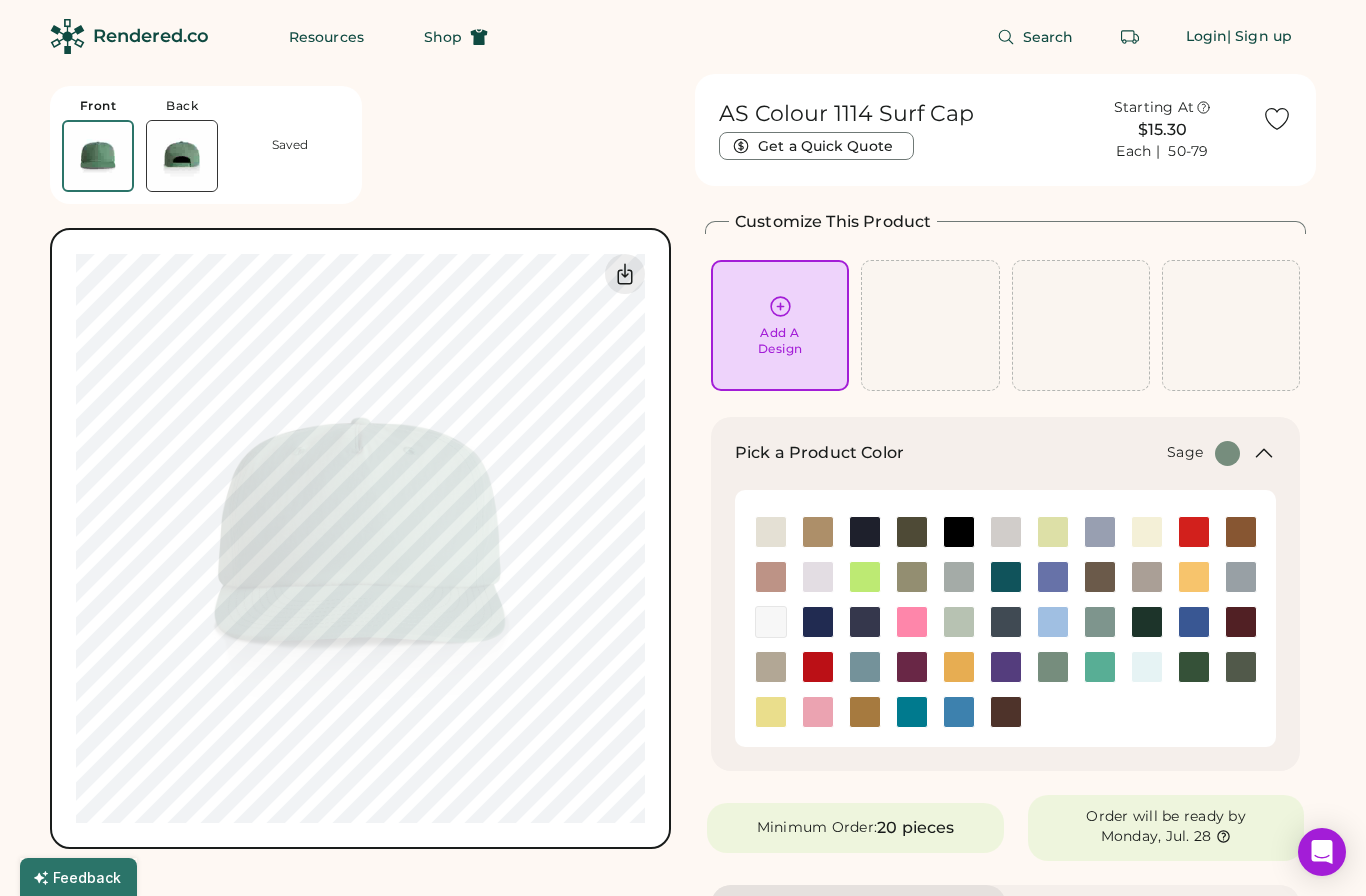 scroll, scrollTop: 0, scrollLeft: 0, axis: both 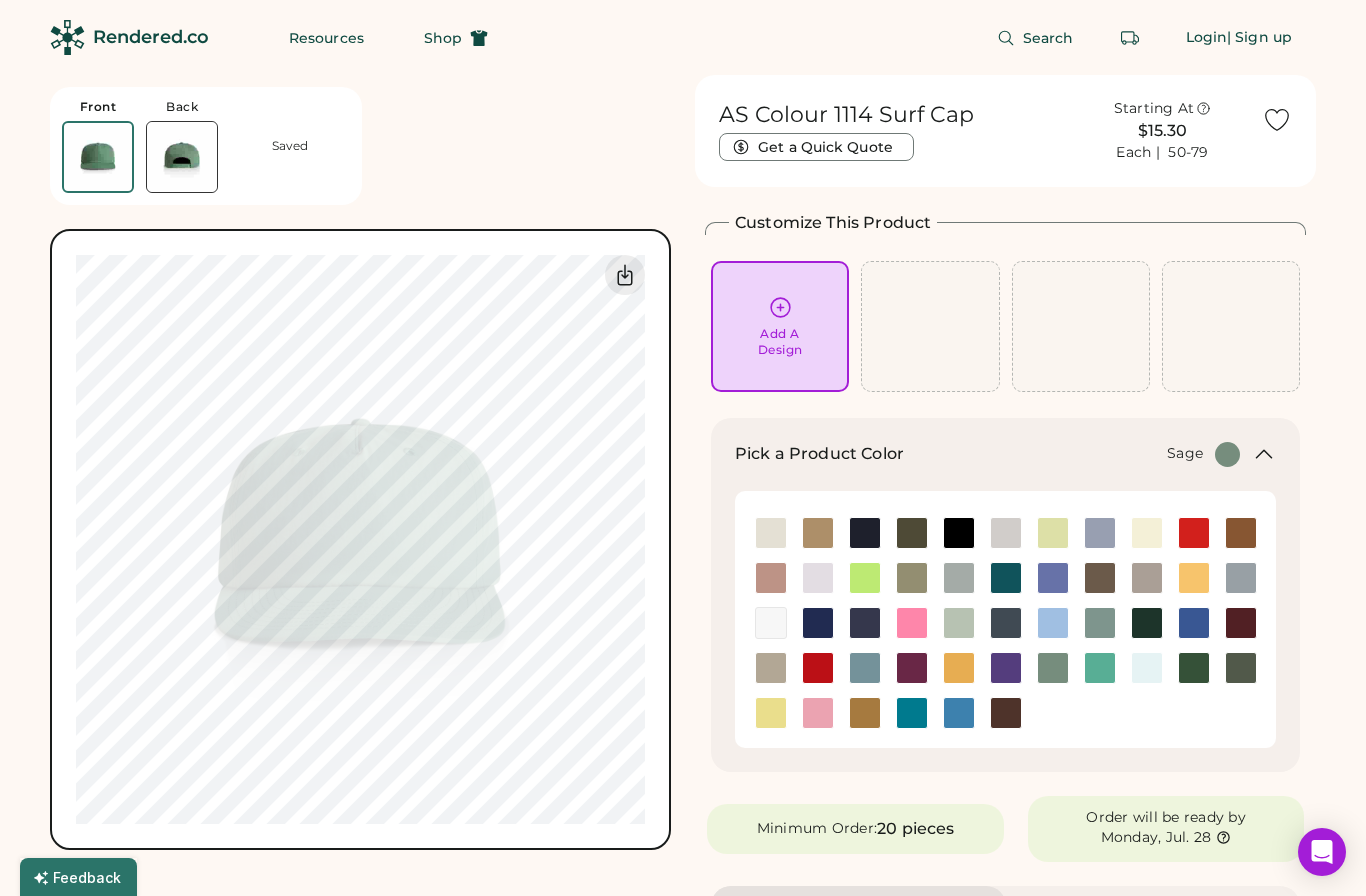 click at bounding box center (98, 157) 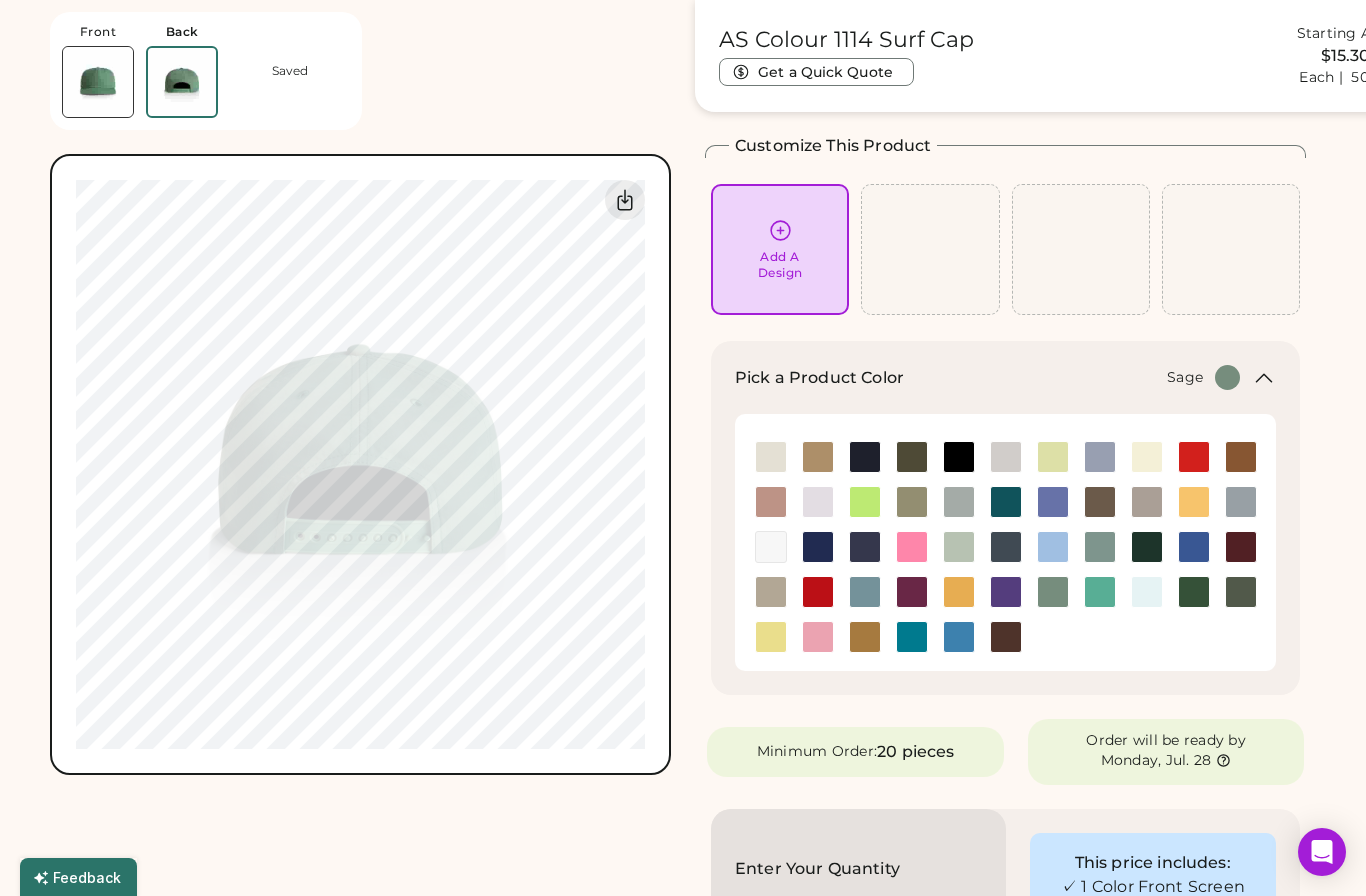 click at bounding box center (98, 82) 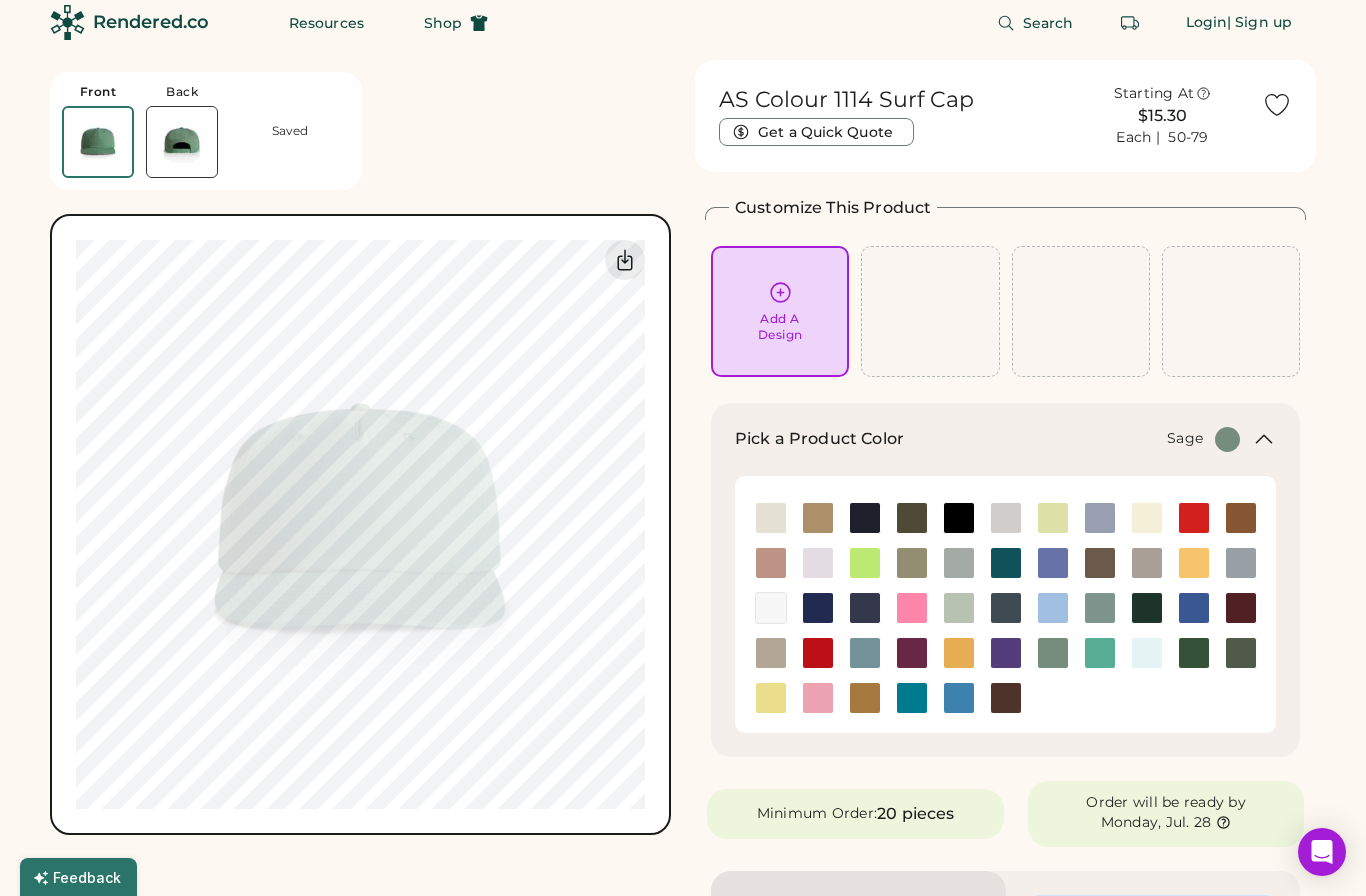 scroll, scrollTop: 0, scrollLeft: 0, axis: both 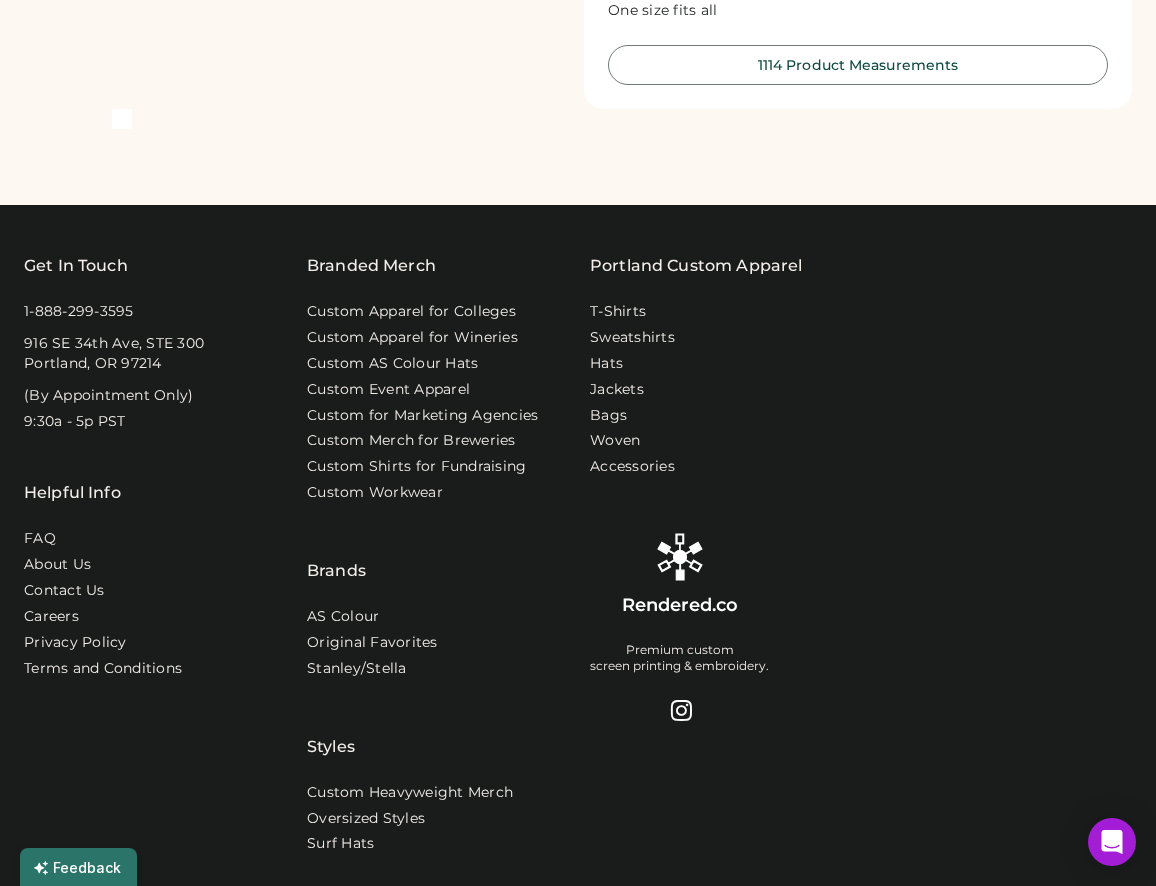 click on "Surf Hats" at bounding box center [340, 844] 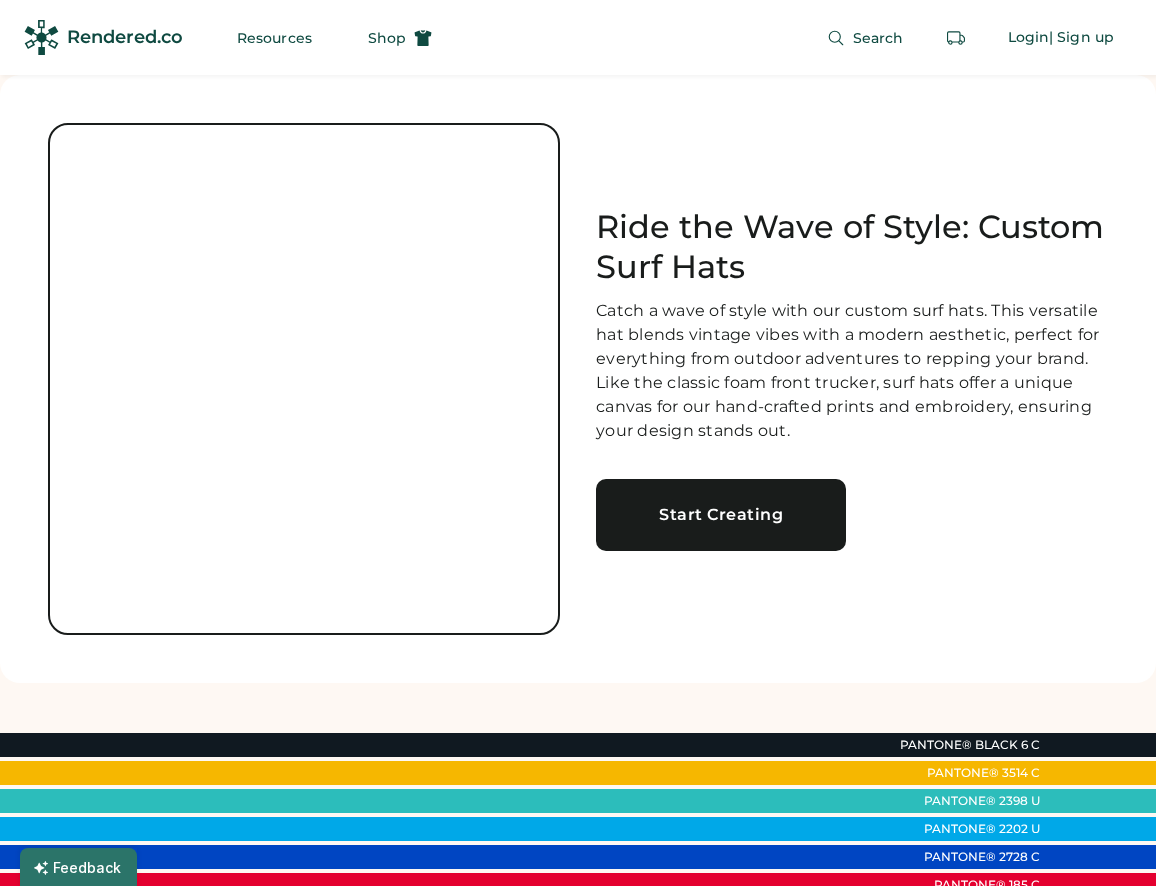 scroll, scrollTop: 0, scrollLeft: 0, axis: both 